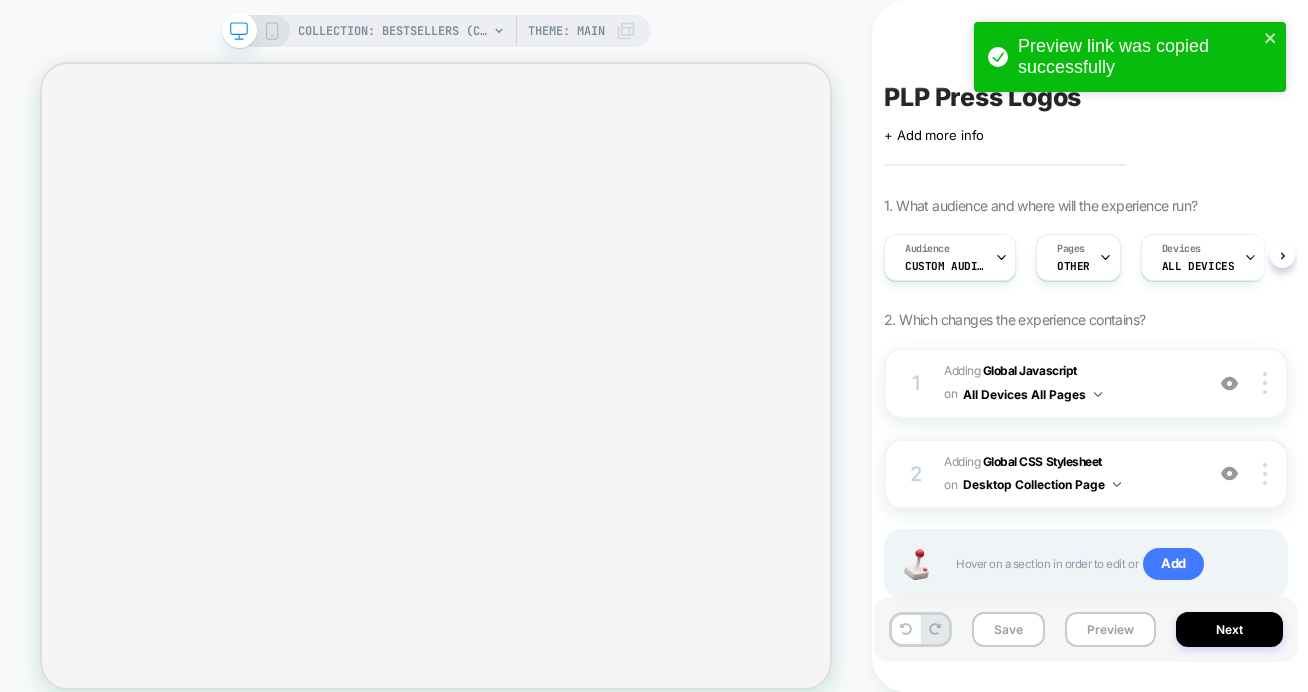 scroll, scrollTop: 0, scrollLeft: 0, axis: both 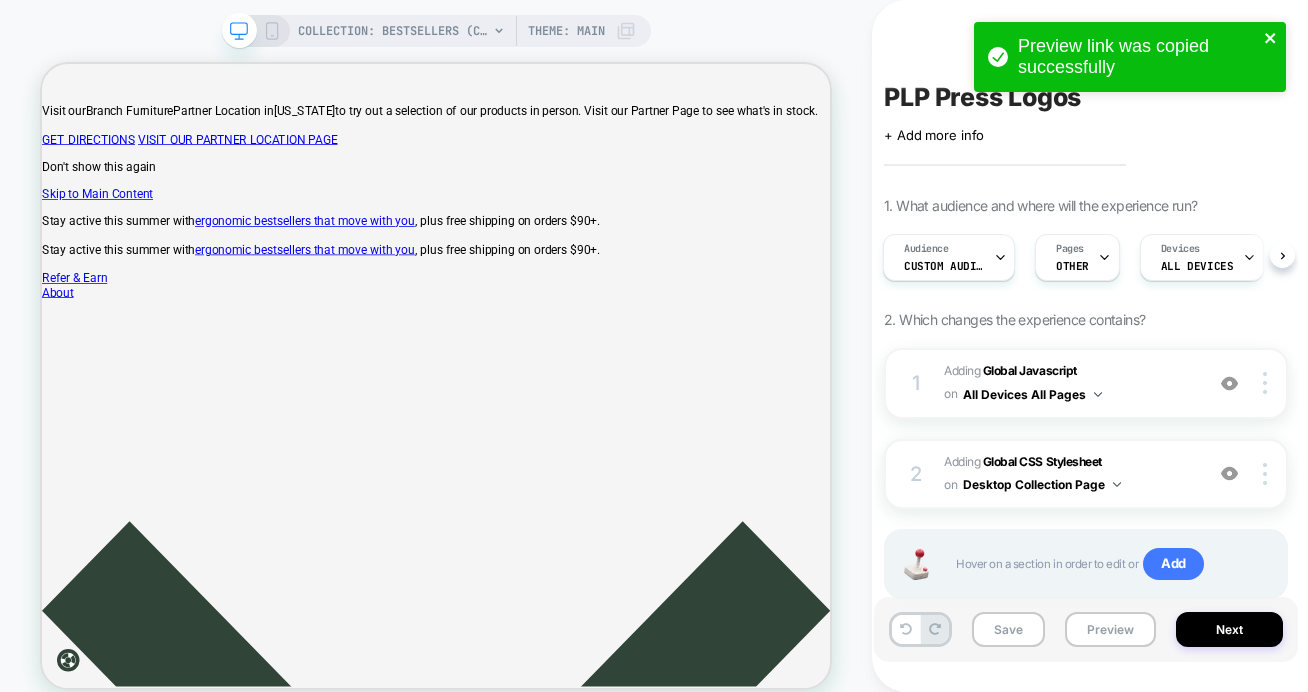 click 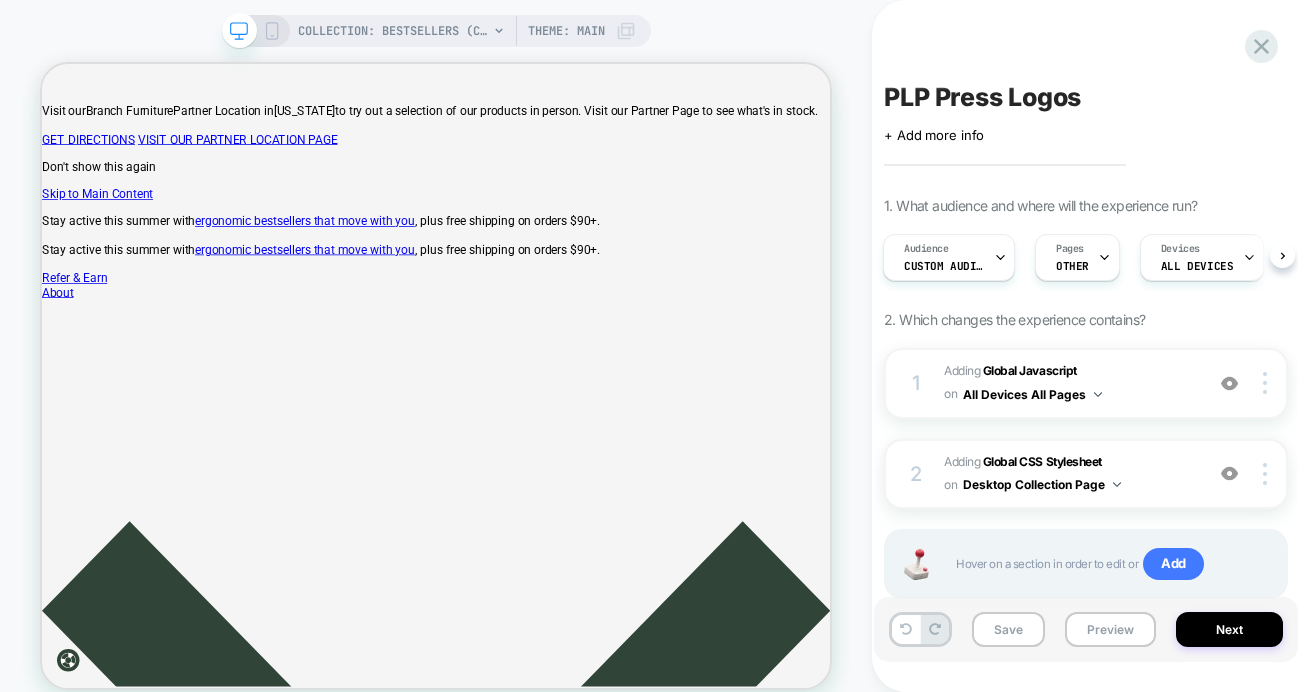 click on "Preview link was copied successfully" at bounding box center [1130, 62] 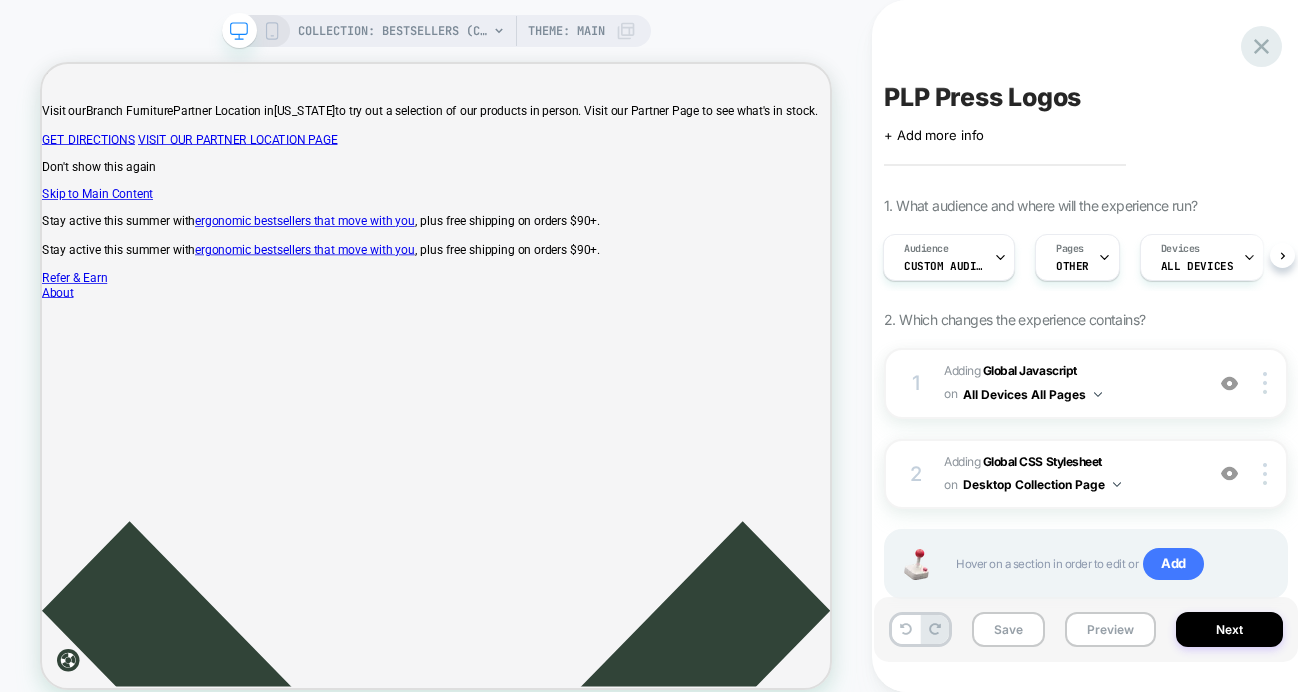 click 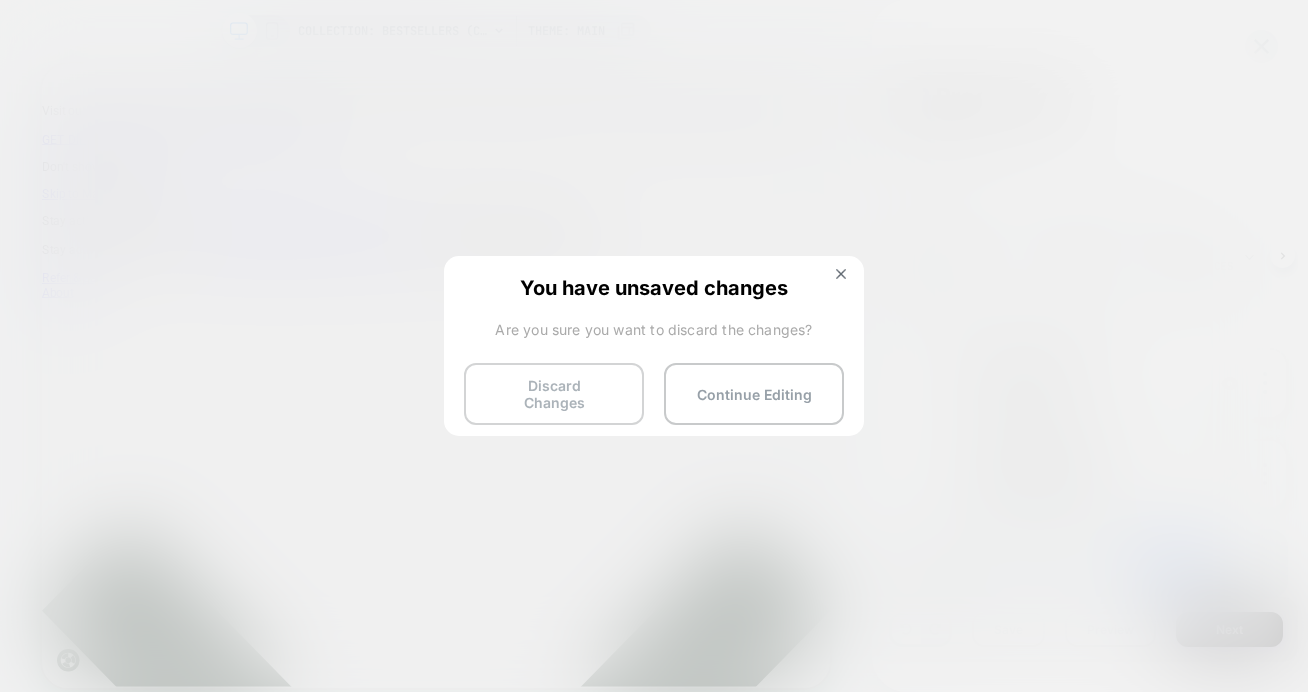 click on "Discard Changes" at bounding box center (554, 394) 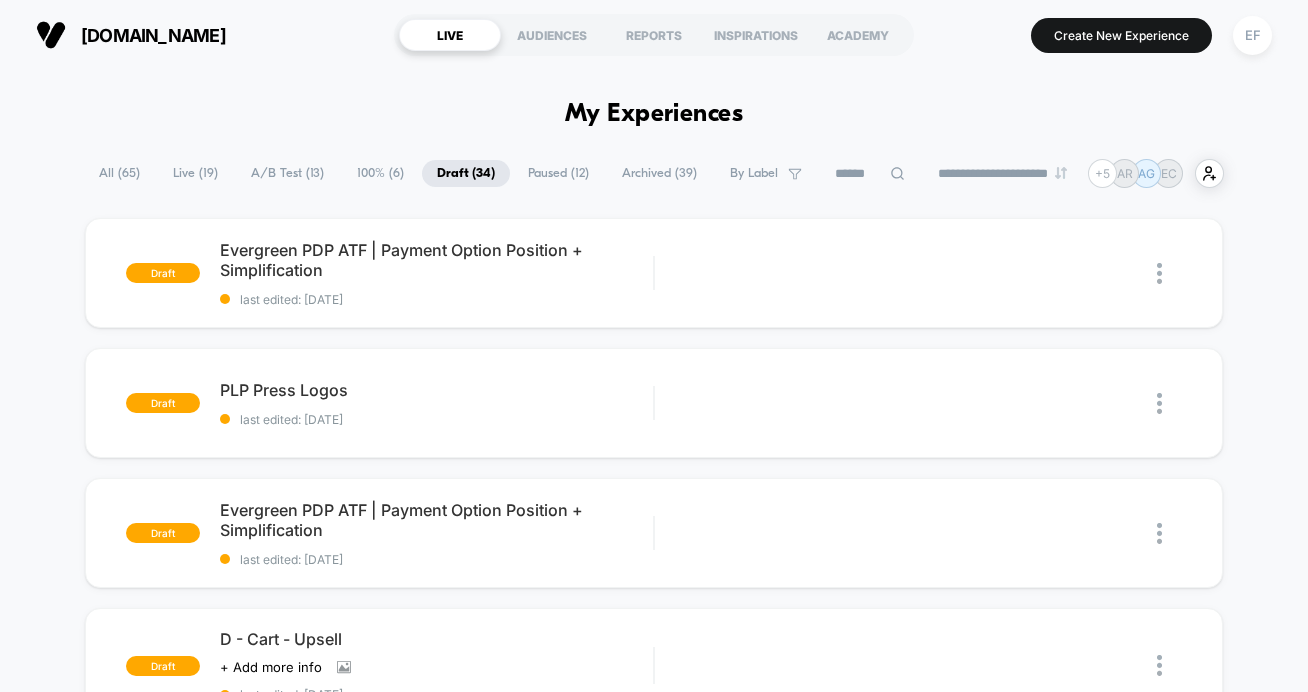 click on "Create New Experience EF" at bounding box center [1103, 35] 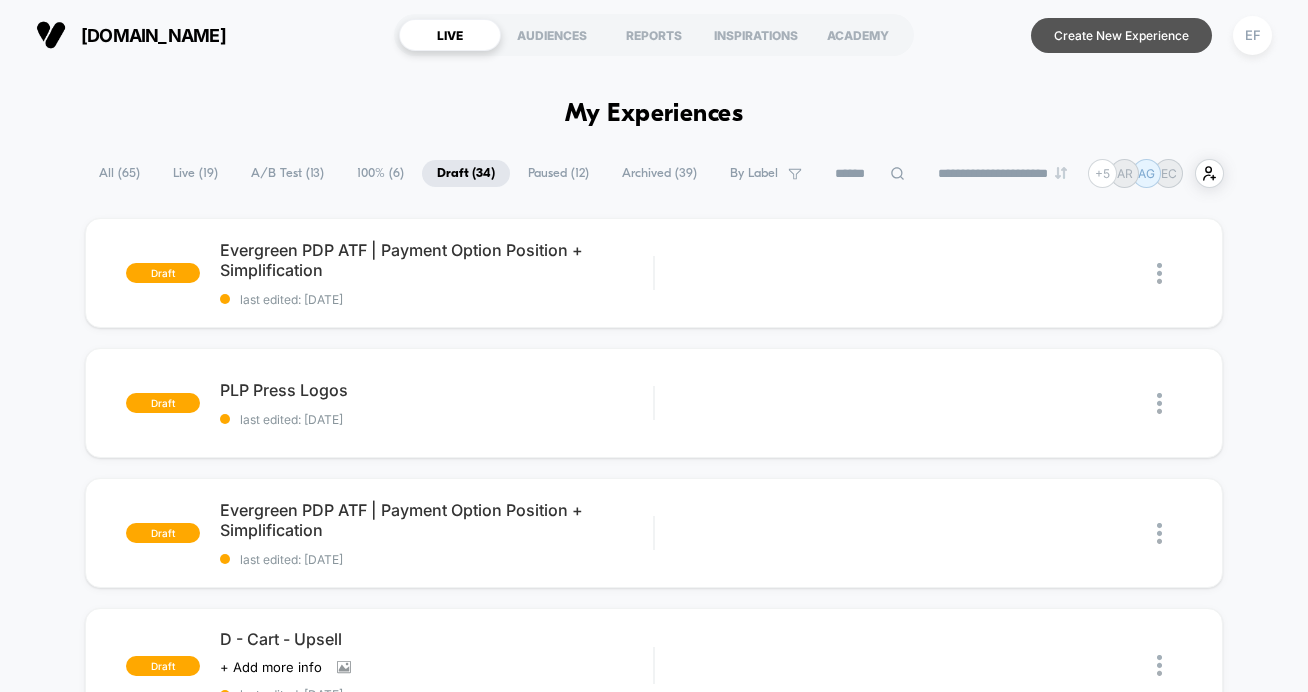 click on "Create New Experience" at bounding box center (1121, 35) 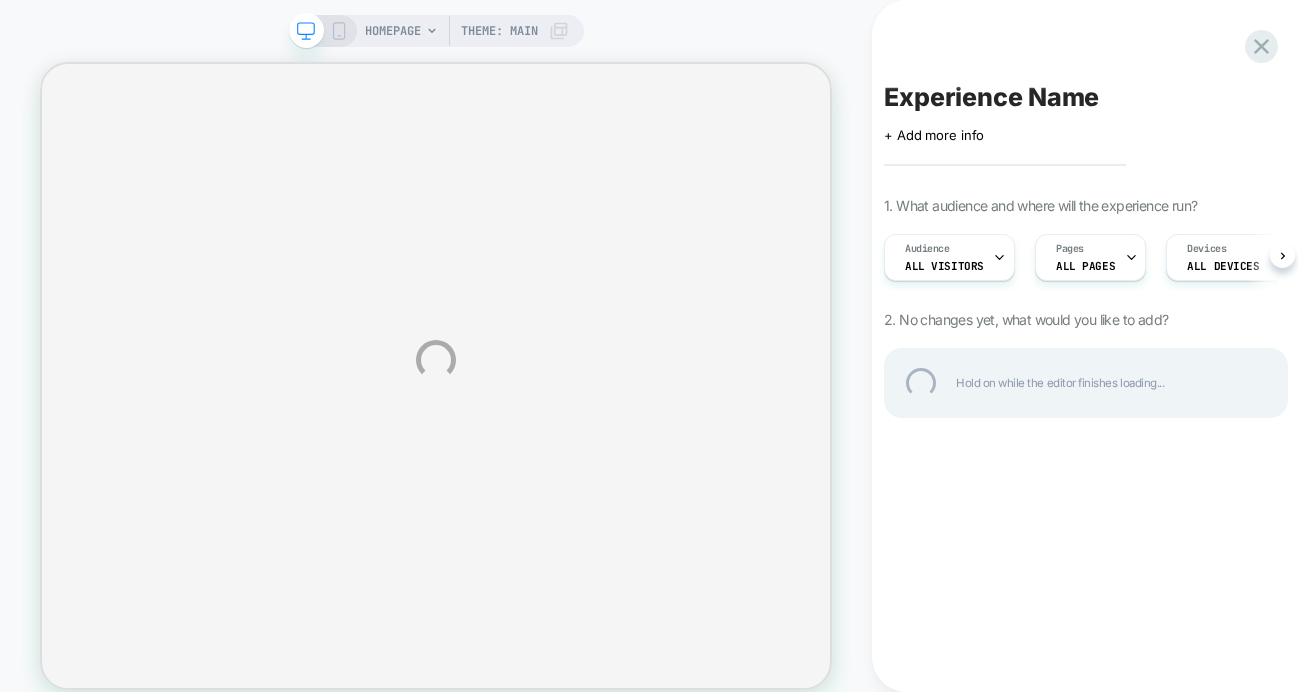 click on "Experience Name" at bounding box center (1086, 97) 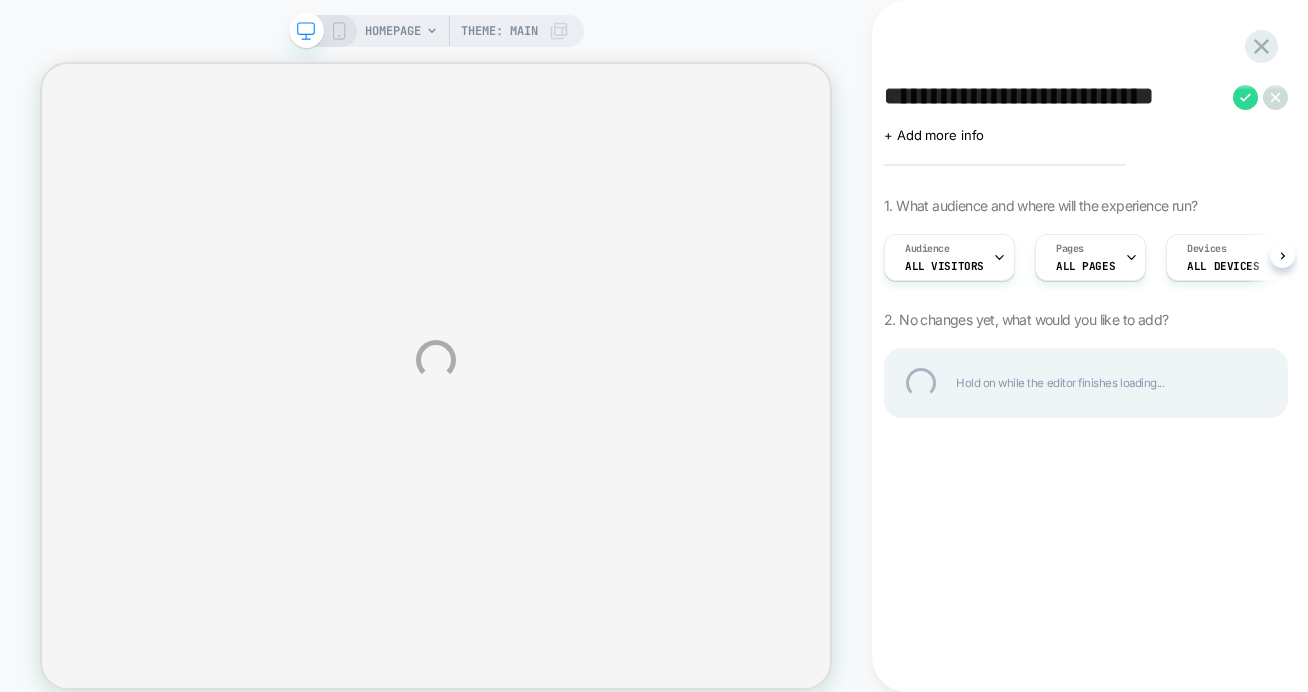 click on "**********" at bounding box center [1053, 97] 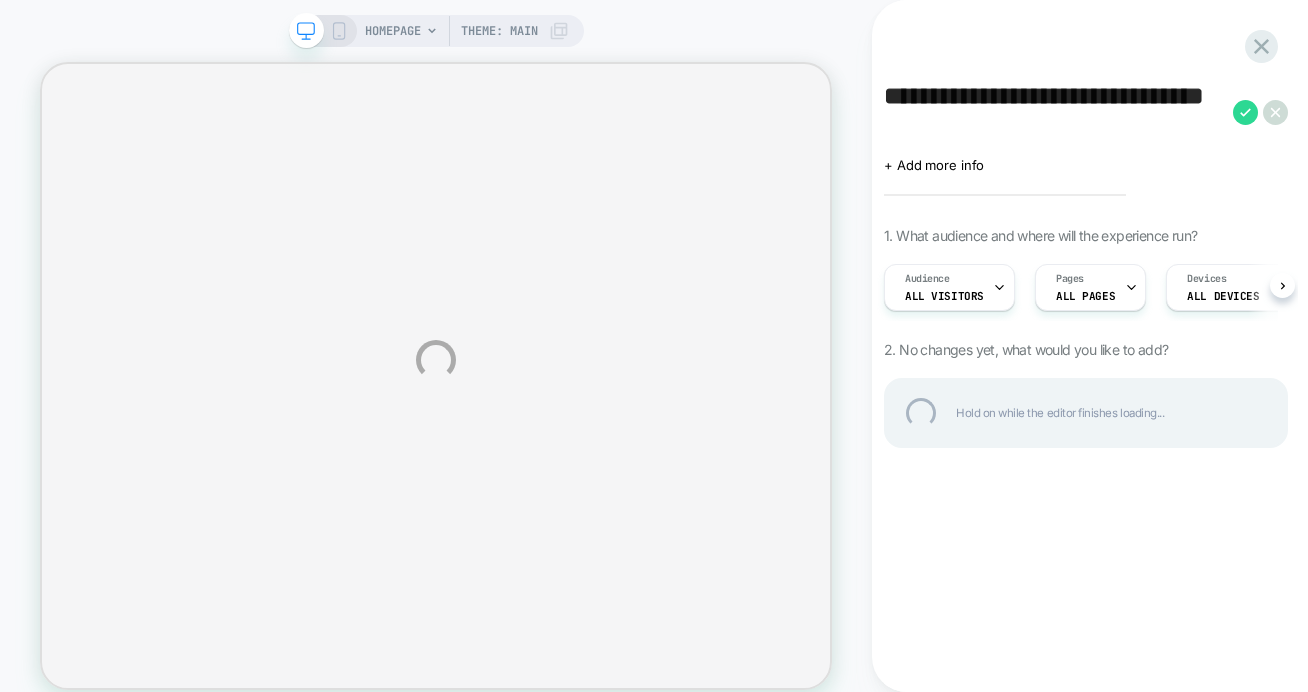 type on "**********" 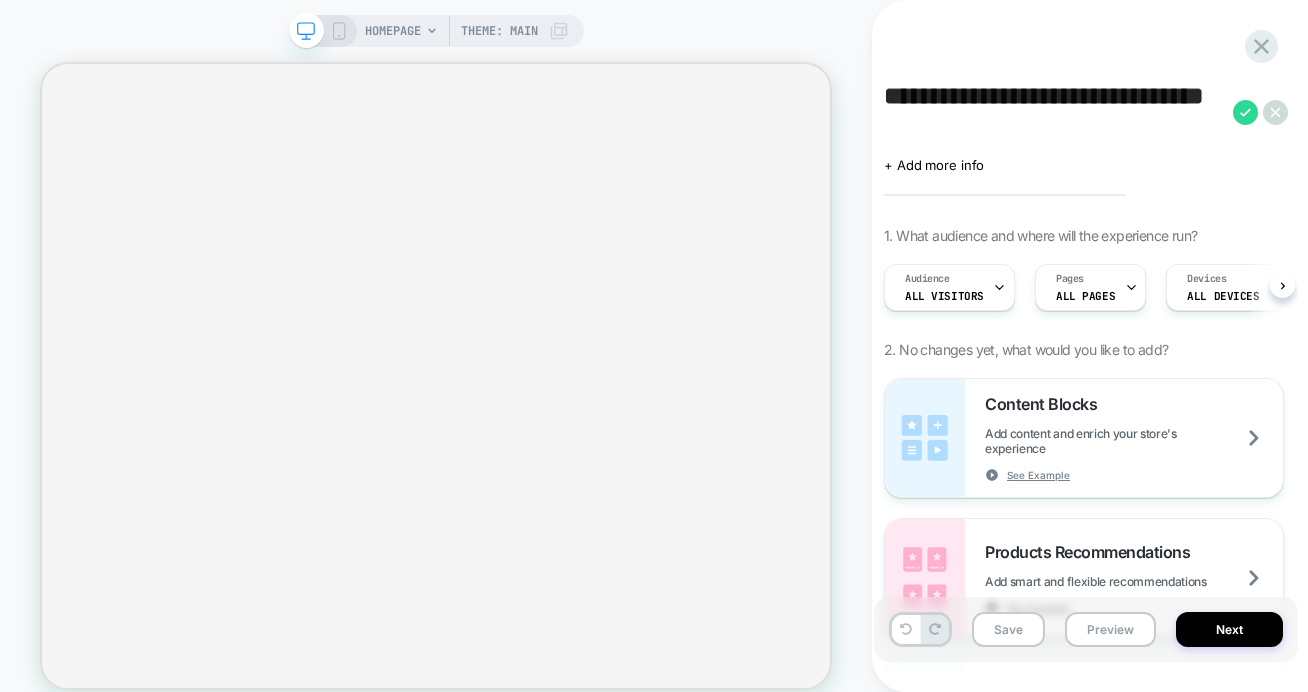 scroll, scrollTop: 0, scrollLeft: 1, axis: horizontal 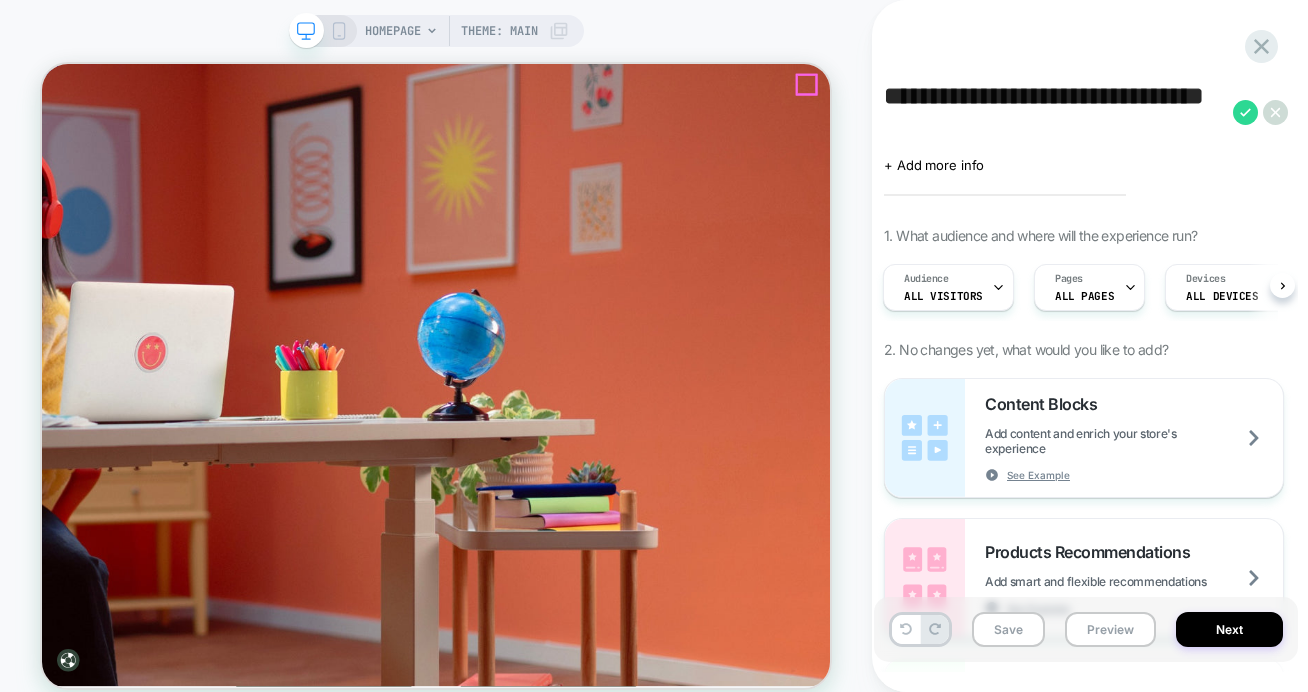 click 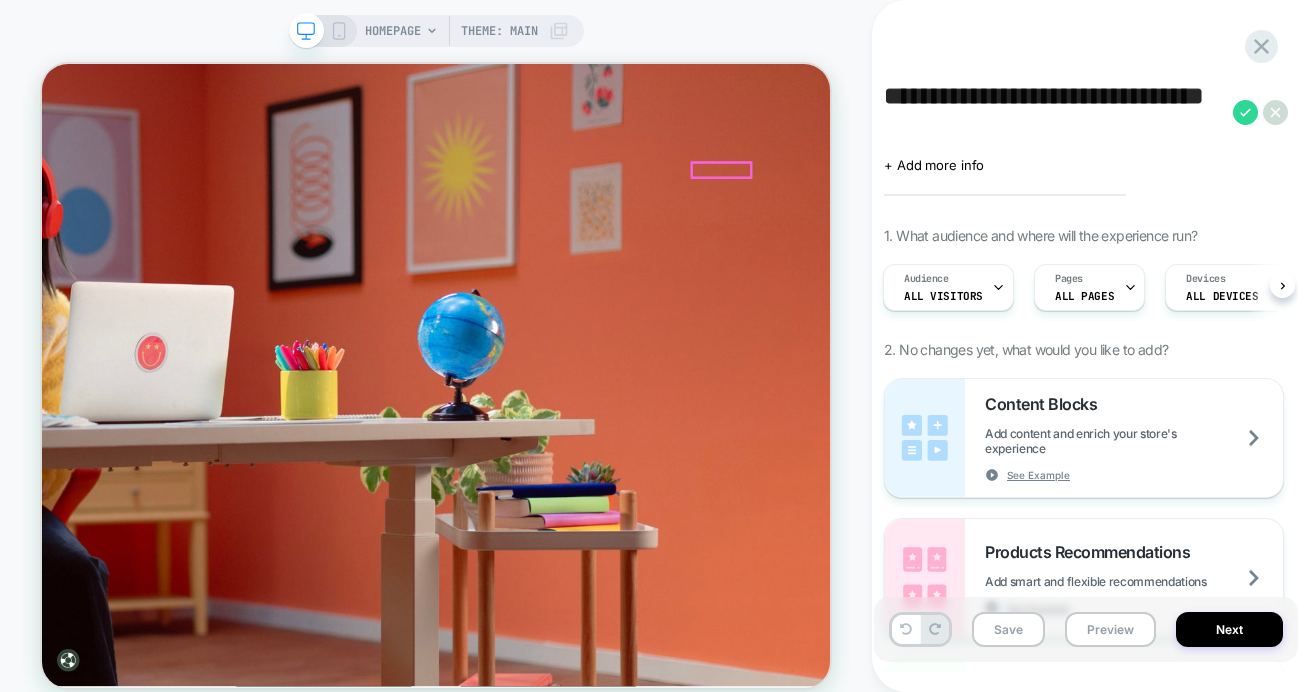 click on "Sustainability" at bounding box center (90, 1354) 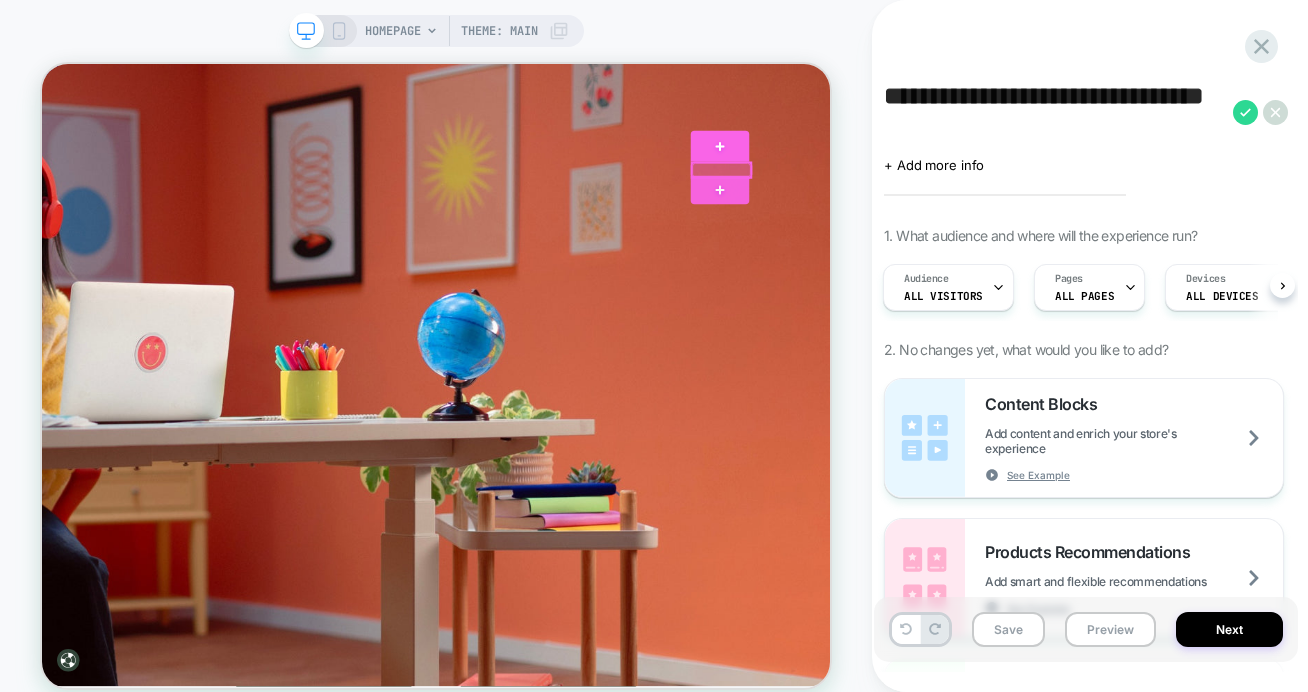 click at bounding box center [948, 205] 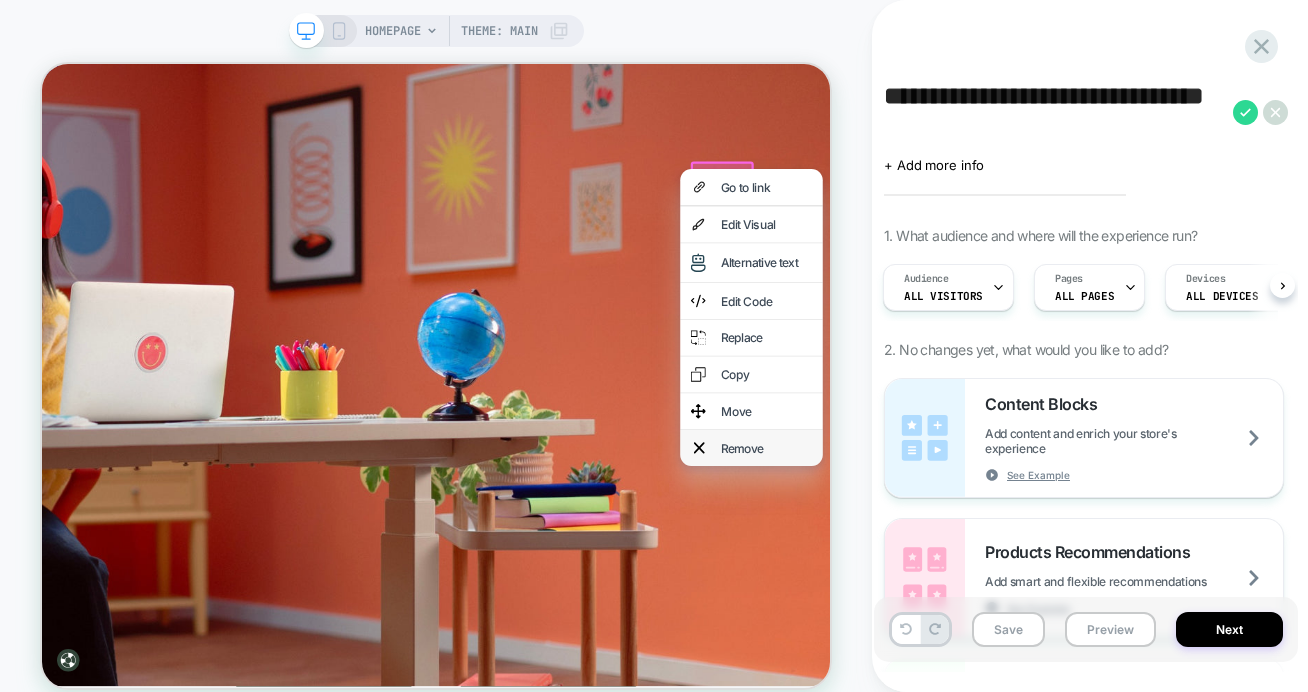 click on "Remove" at bounding box center [1008, 576] 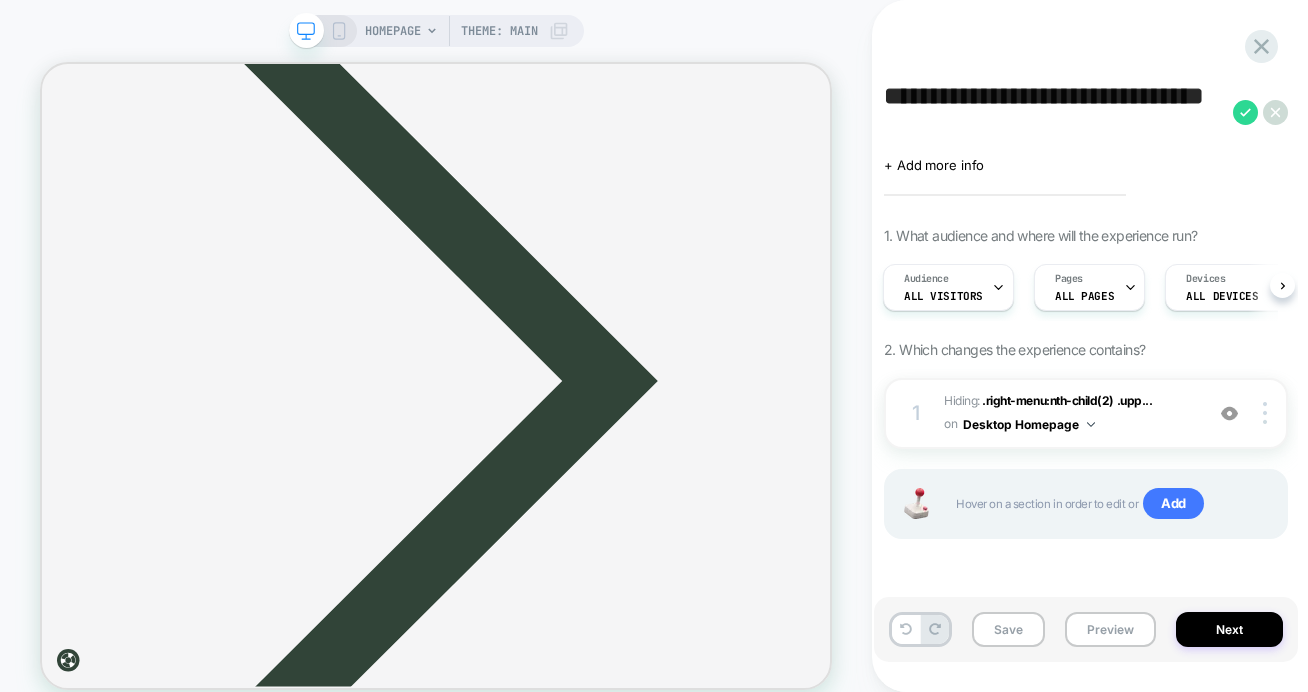scroll, scrollTop: 9330, scrollLeft: 0, axis: vertical 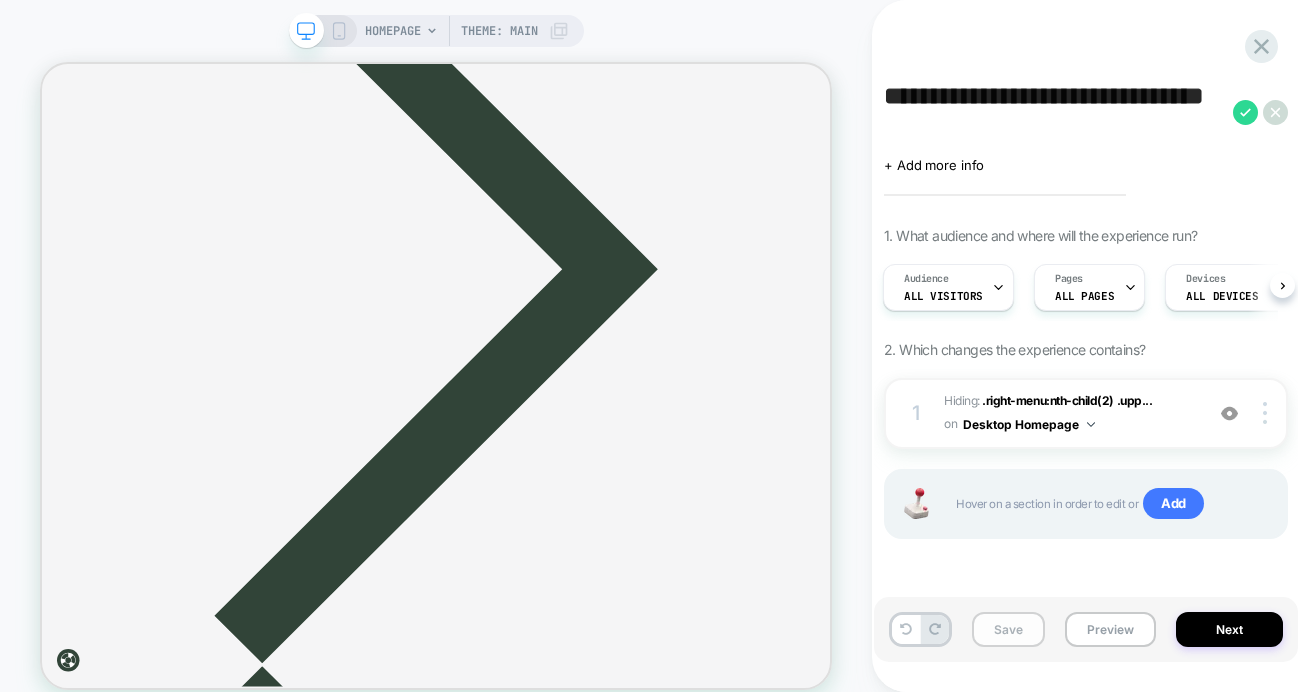 click on "Save" at bounding box center (1008, 629) 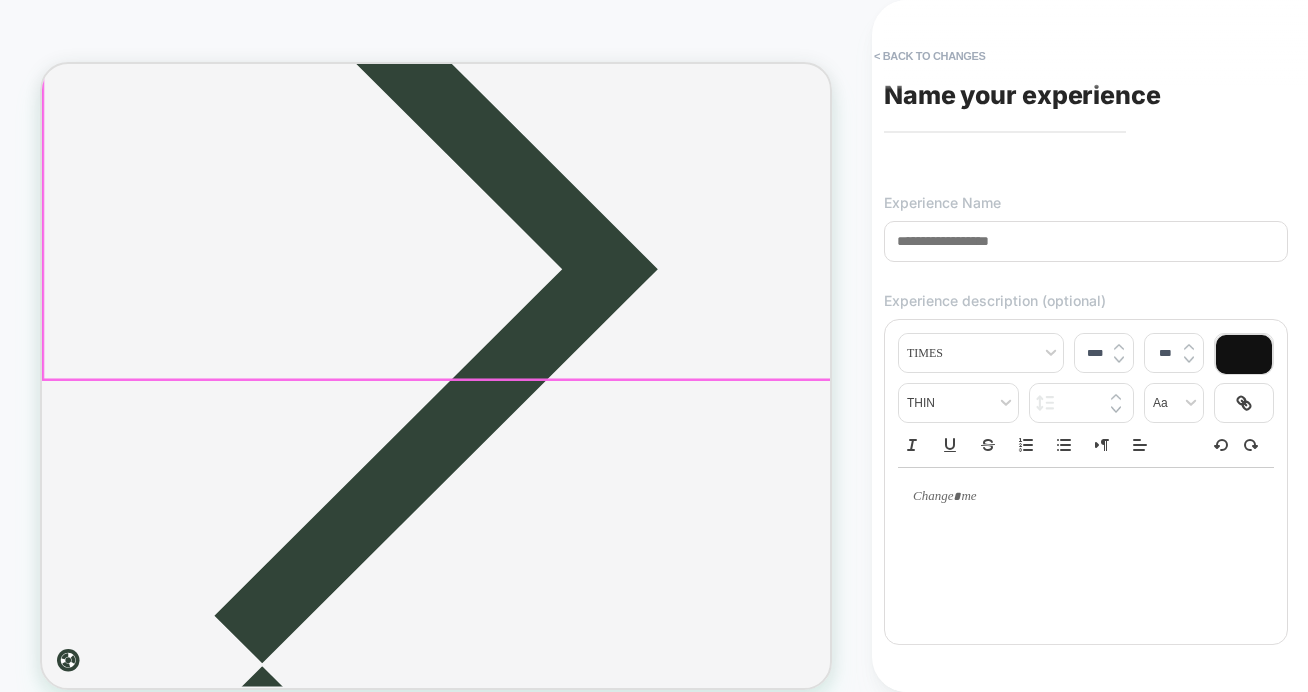 scroll, scrollTop: 9317, scrollLeft: 0, axis: vertical 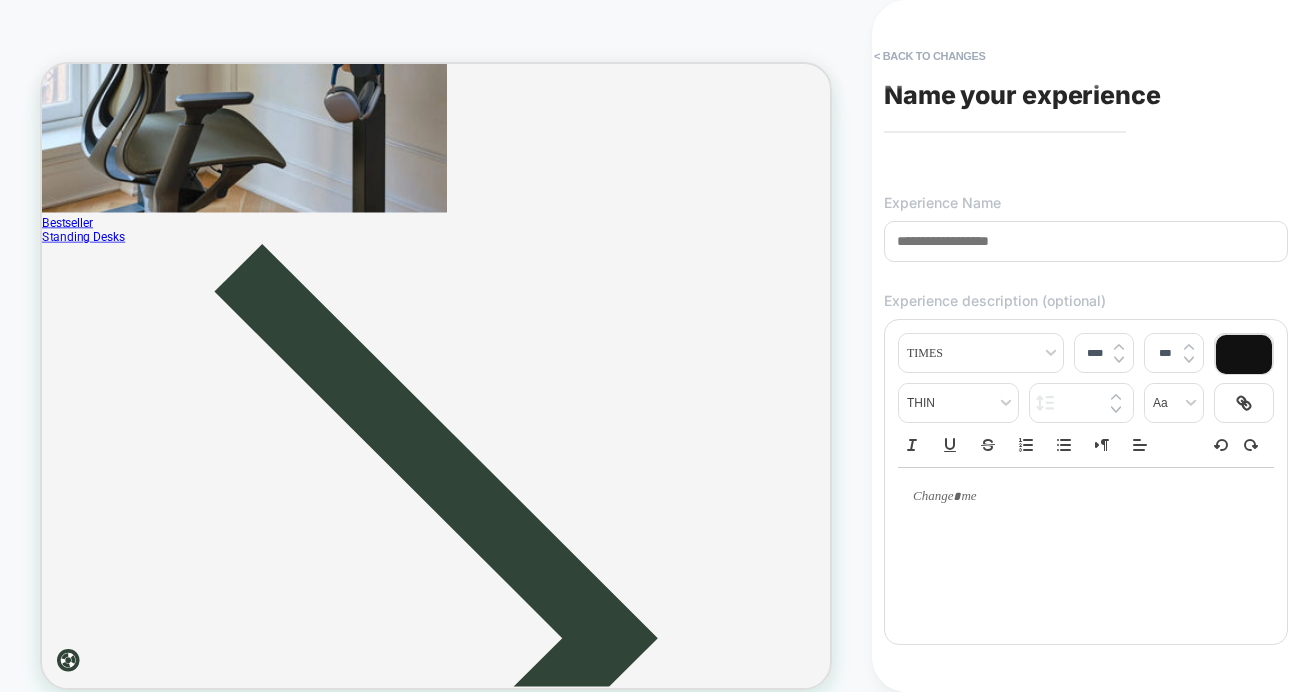 click at bounding box center (1086, 241) 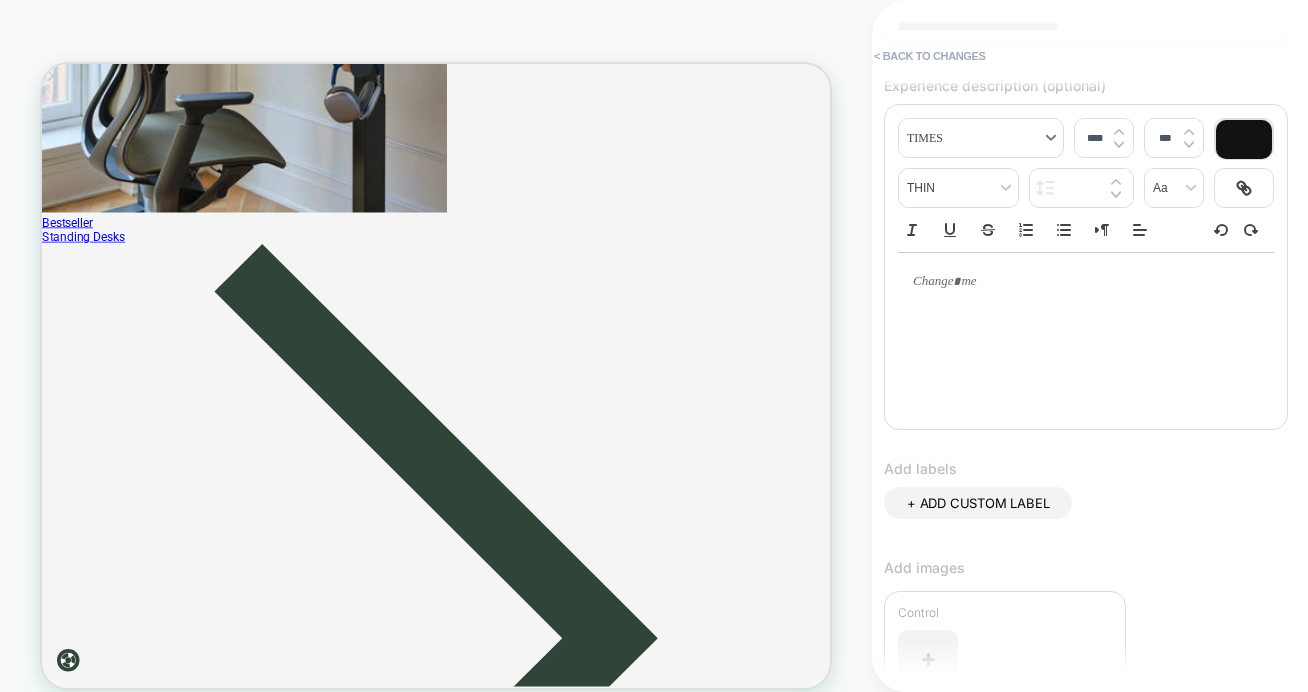 scroll, scrollTop: 557, scrollLeft: 0, axis: vertical 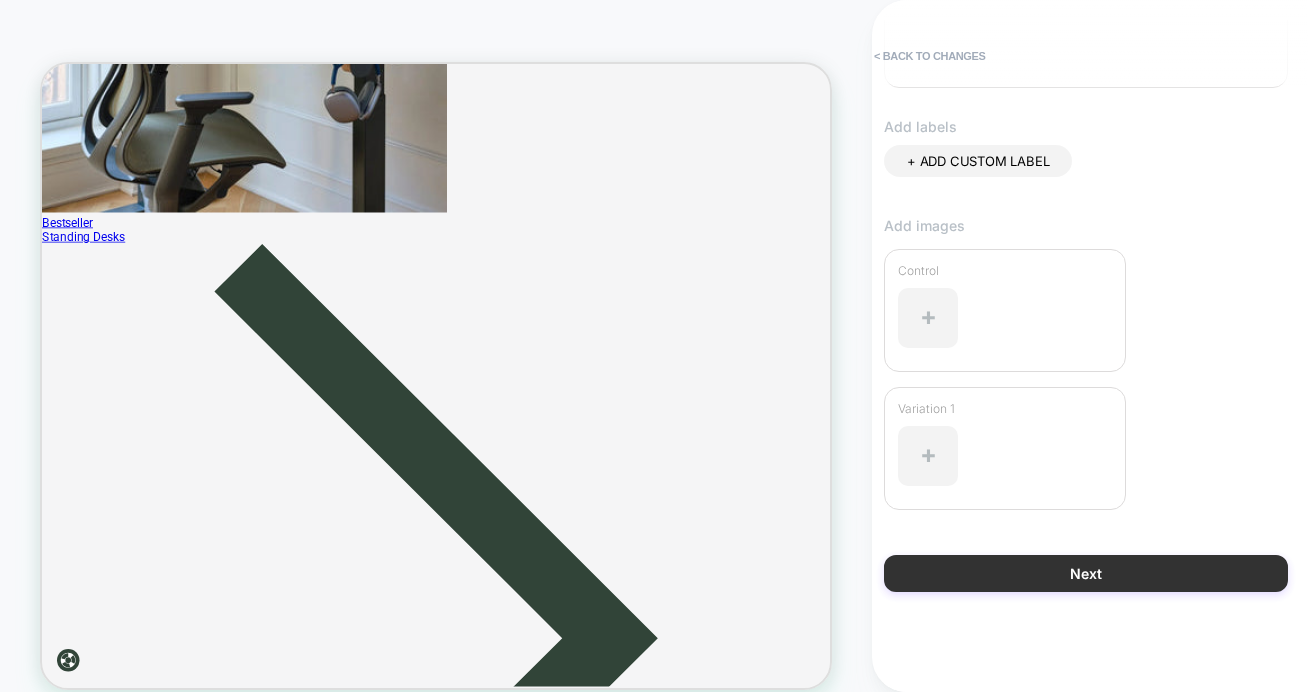 click on "Next" at bounding box center [1086, 573] 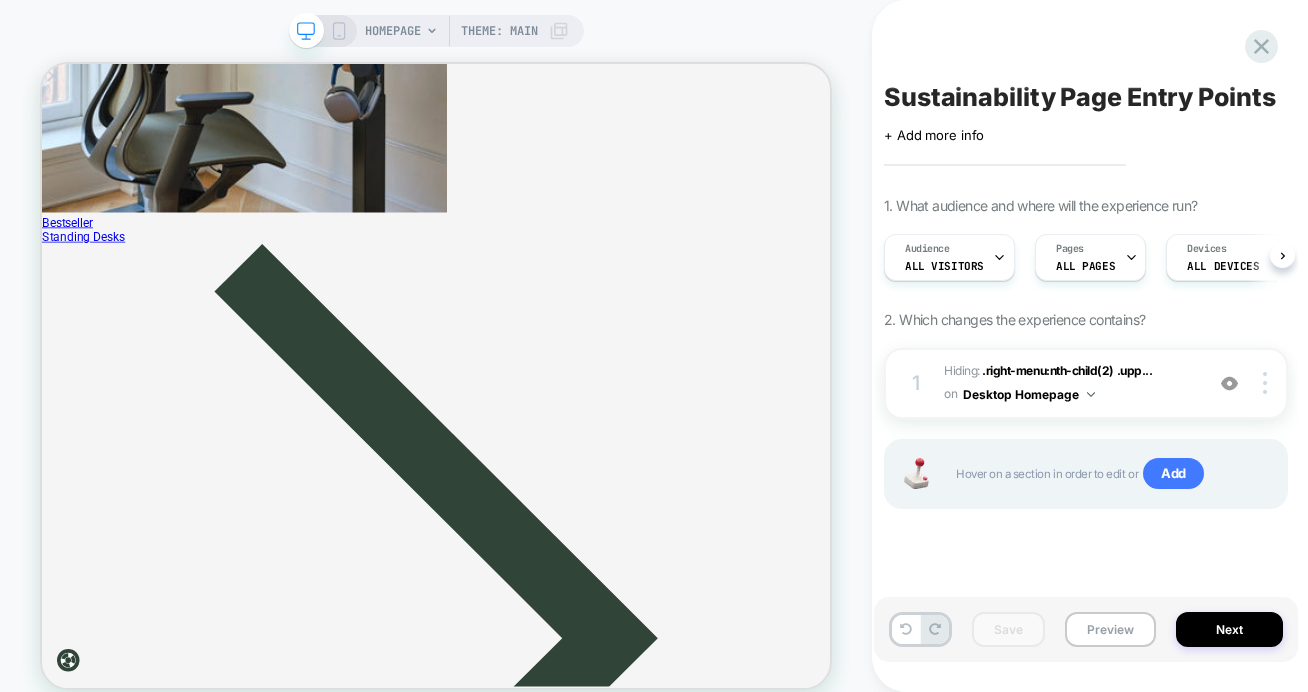 scroll, scrollTop: 0, scrollLeft: 1, axis: horizontal 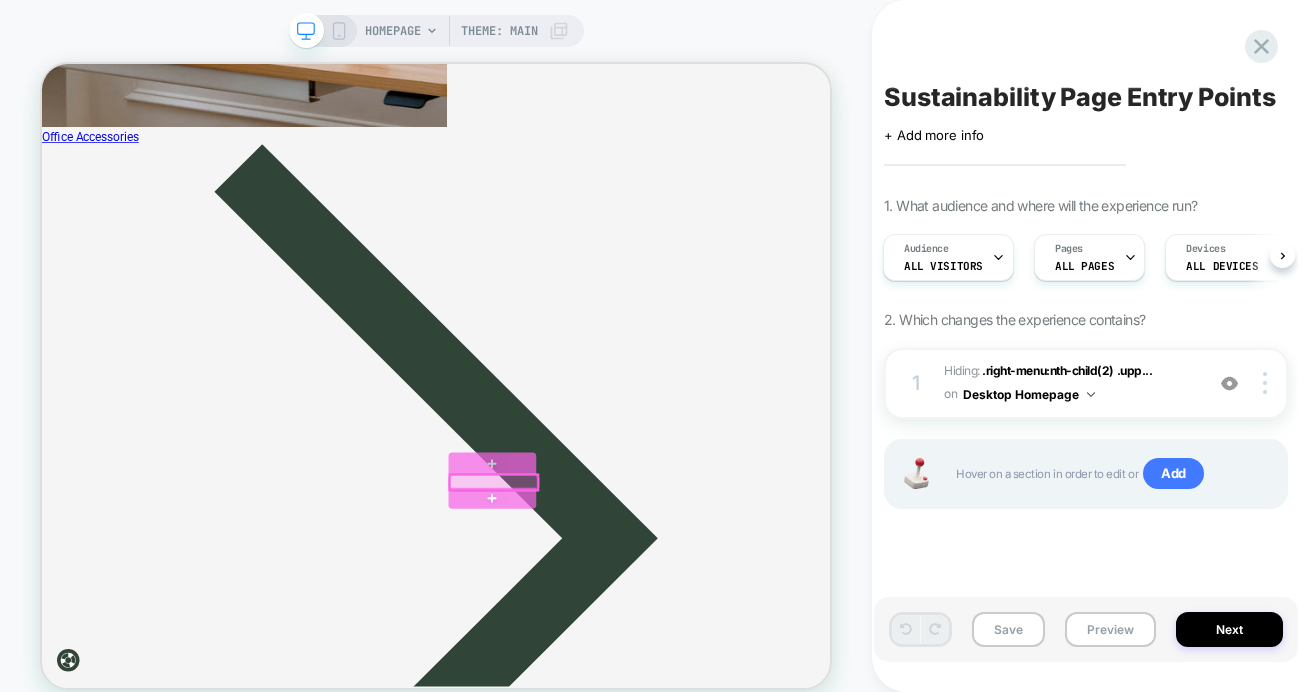 click at bounding box center (644, 622) 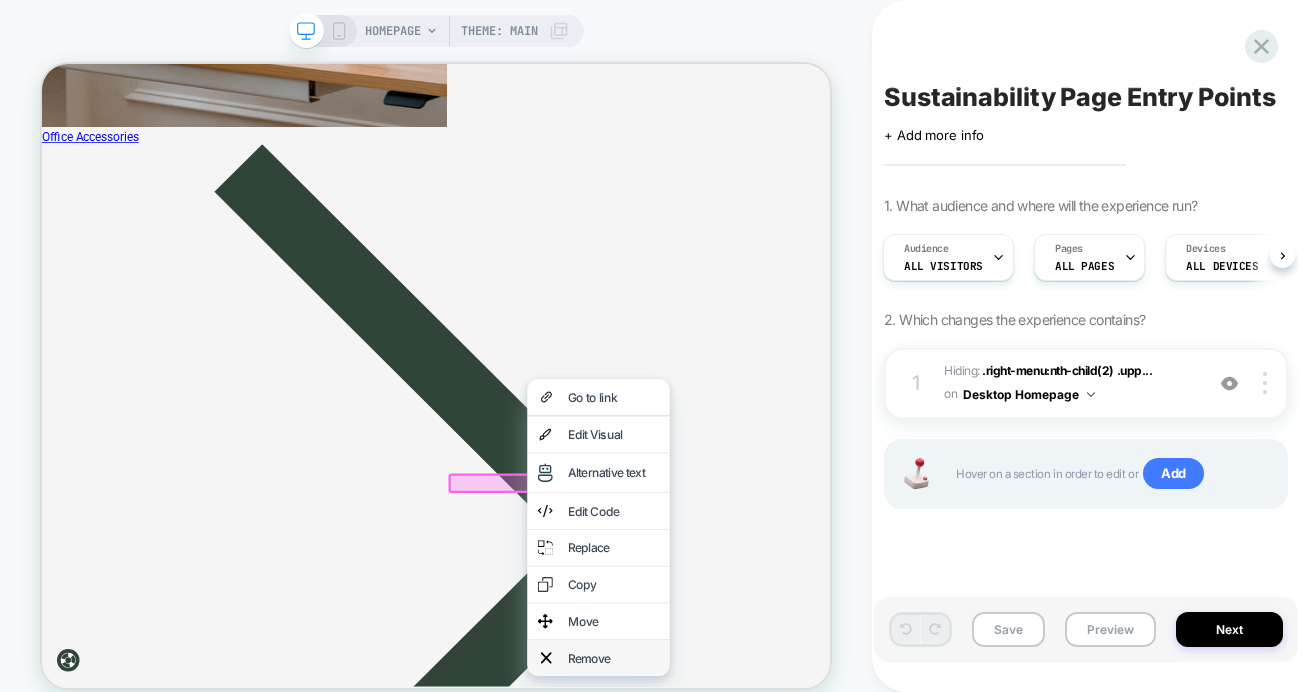 click on "Remove" at bounding box center [804, 856] 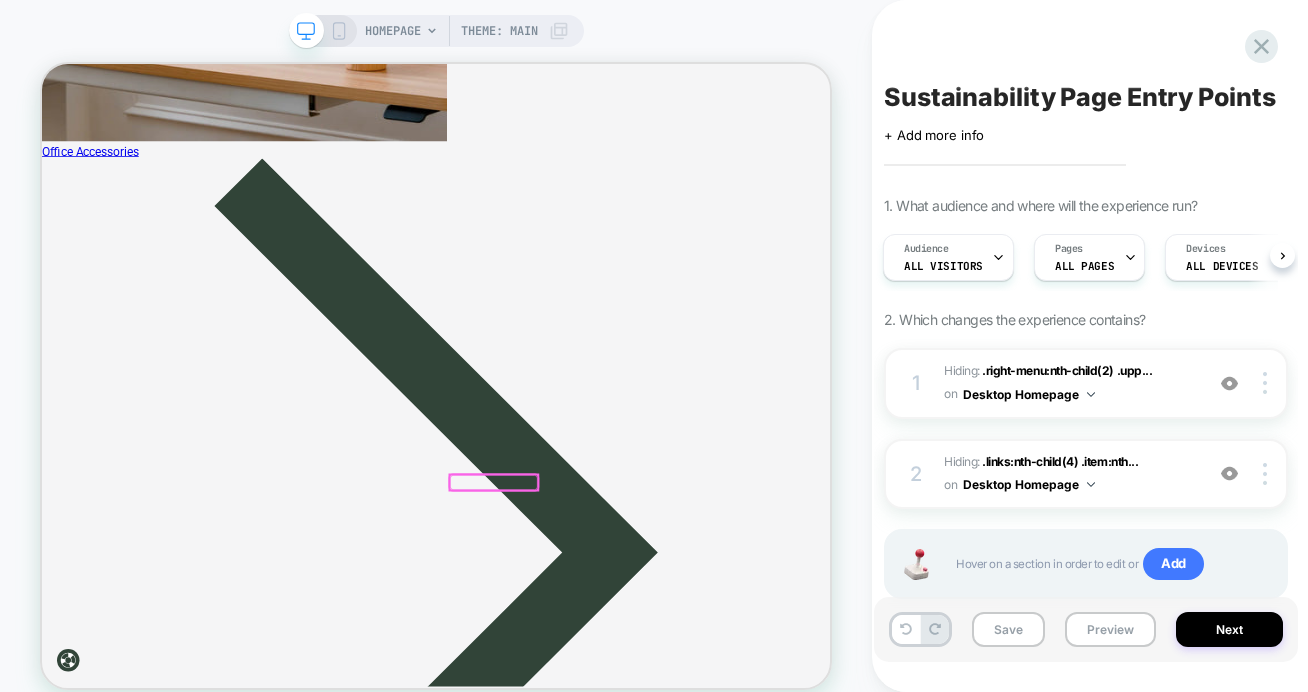 scroll, scrollTop: 4958, scrollLeft: 0, axis: vertical 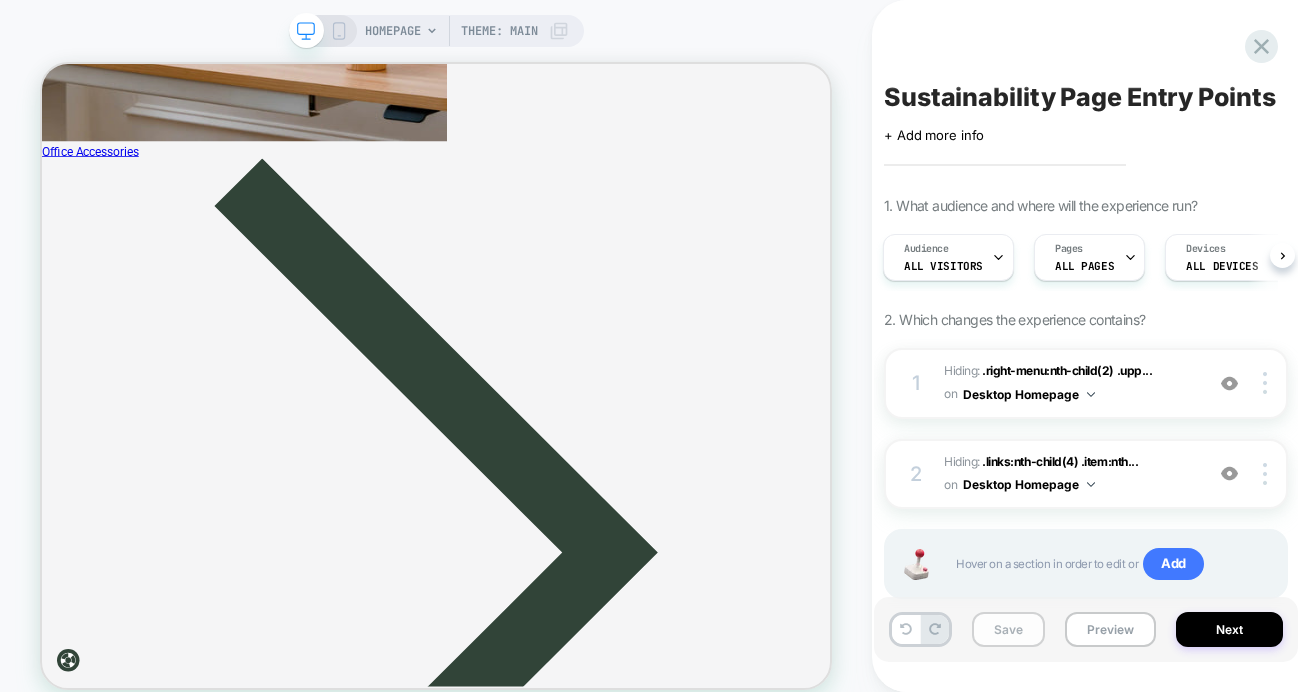 click on "Save" at bounding box center [1008, 629] 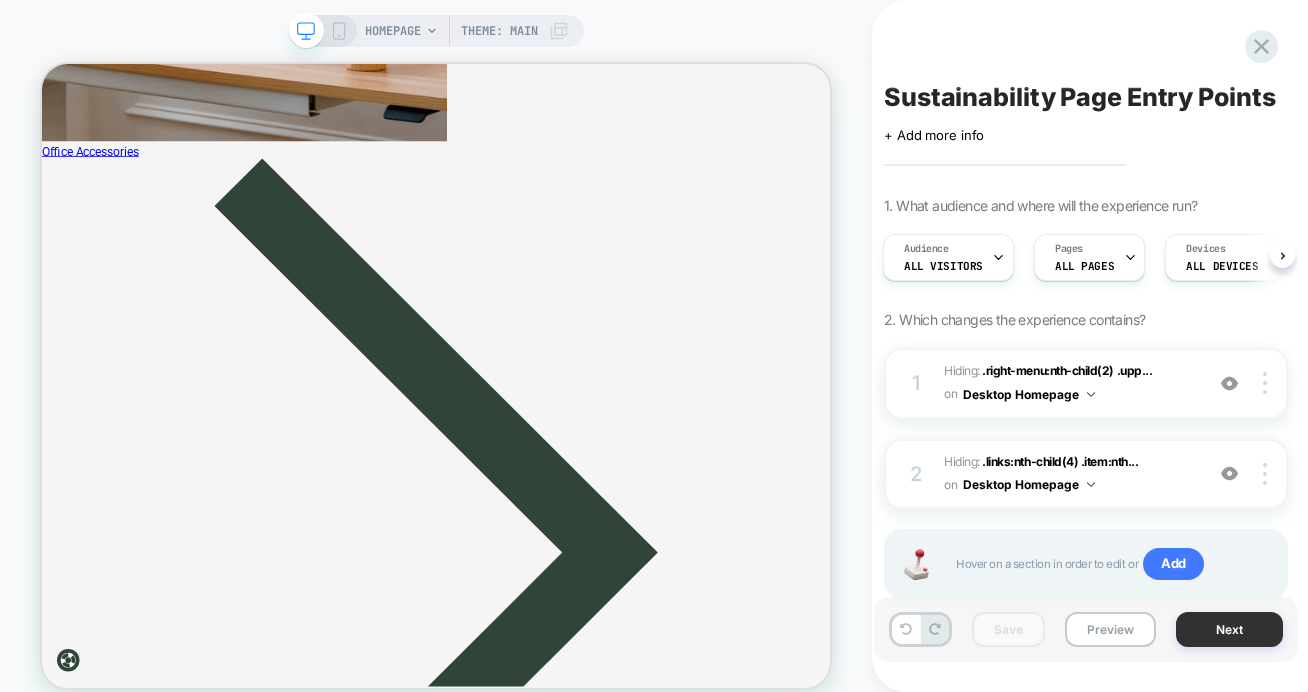 click on "Next" at bounding box center (1229, 629) 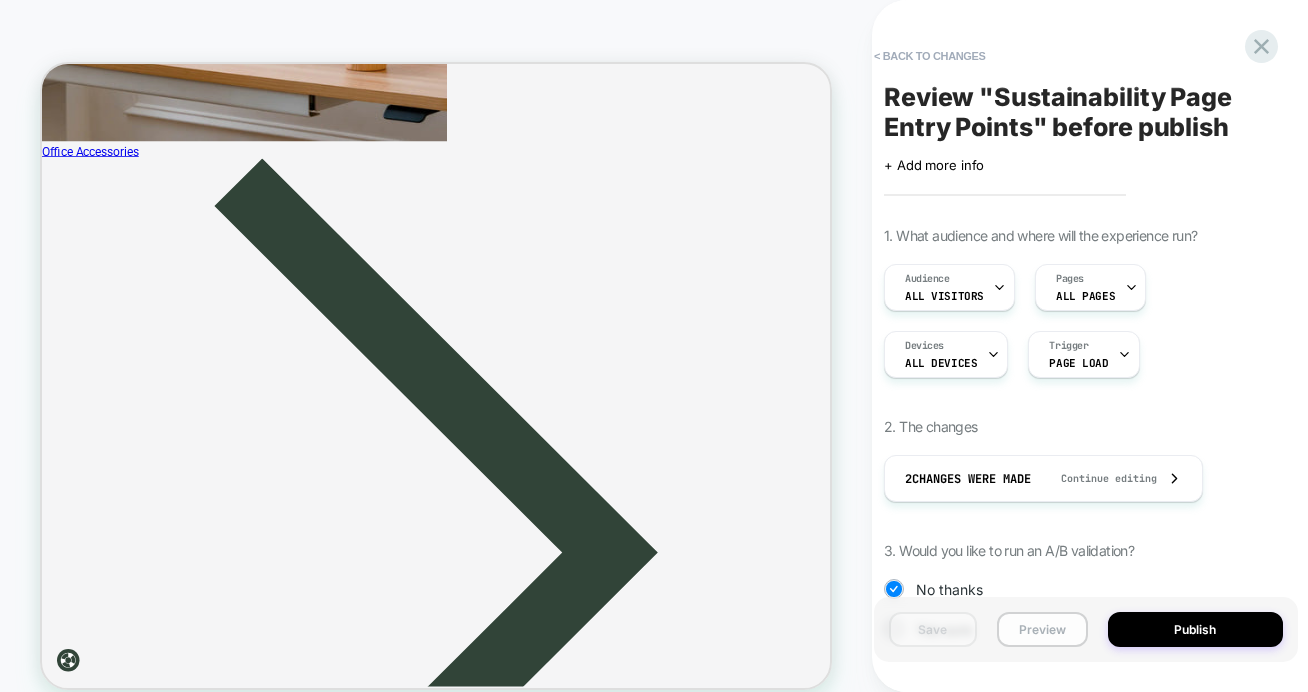 click on "Preview" at bounding box center (1042, 629) 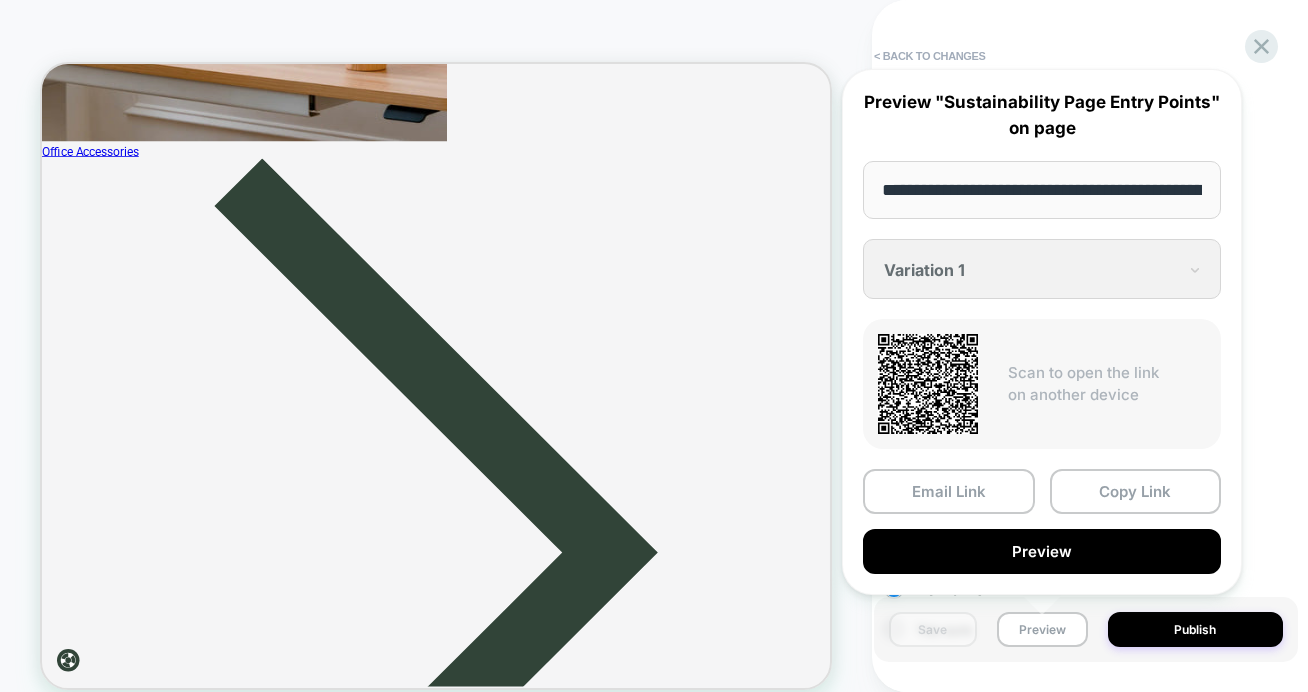 scroll, scrollTop: 0, scrollLeft: 107, axis: horizontal 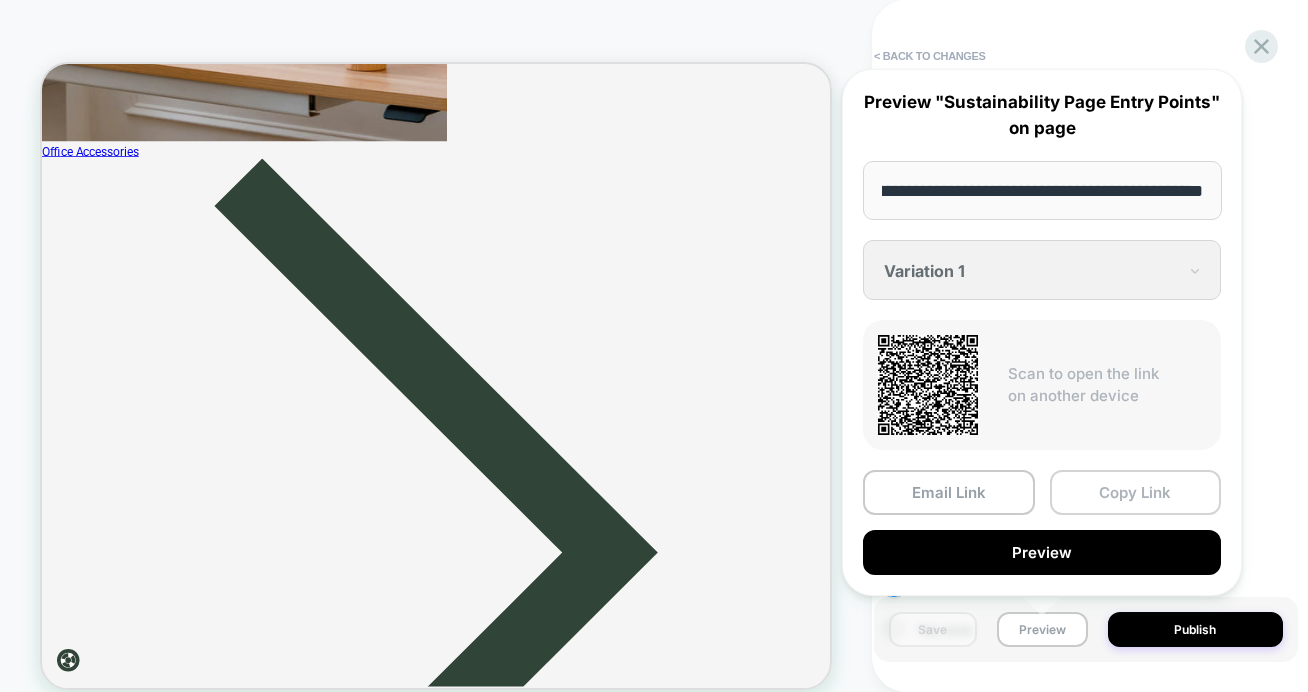 click on "Copy Link" at bounding box center [1136, 492] 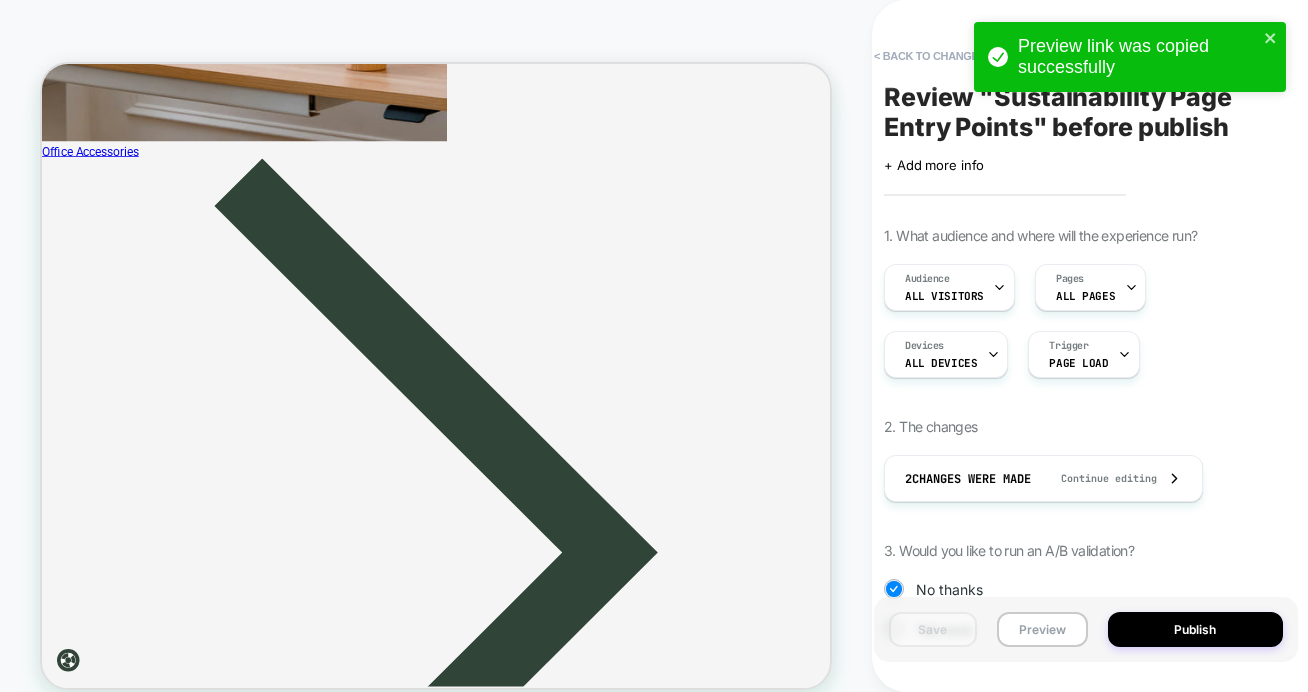 scroll, scrollTop: 213, scrollLeft: 0, axis: vertical 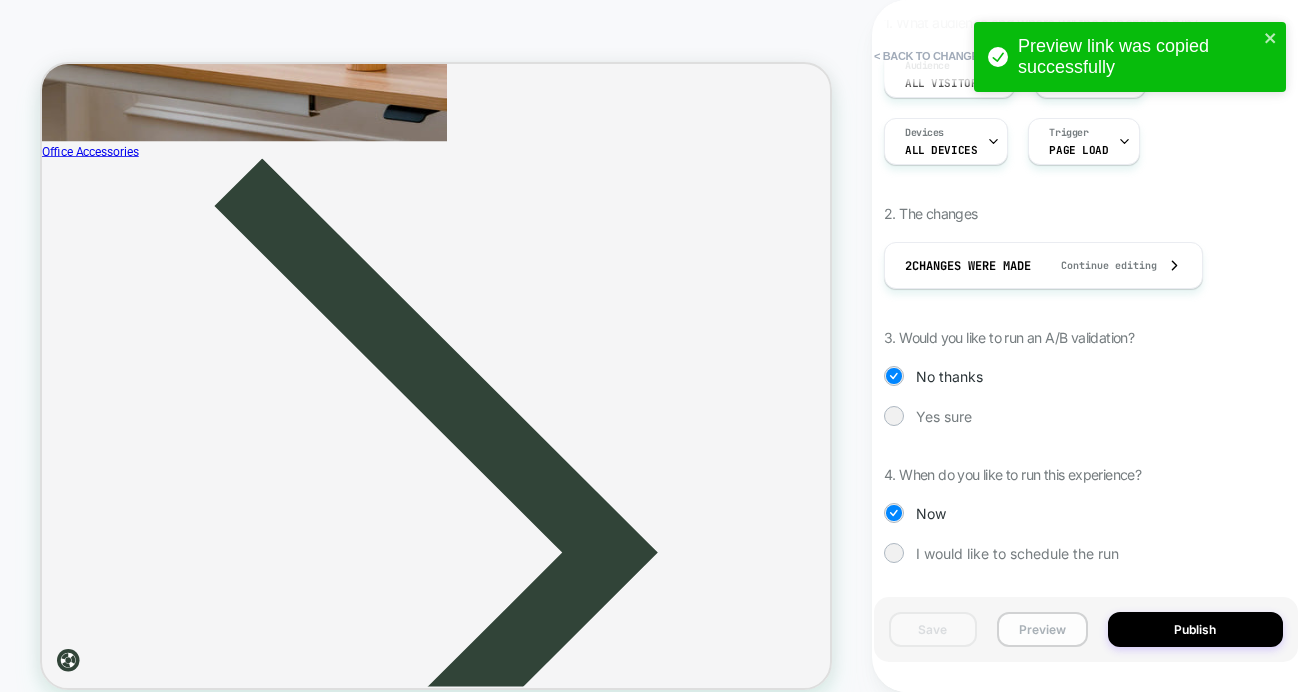 click on "Preview" at bounding box center [1042, 629] 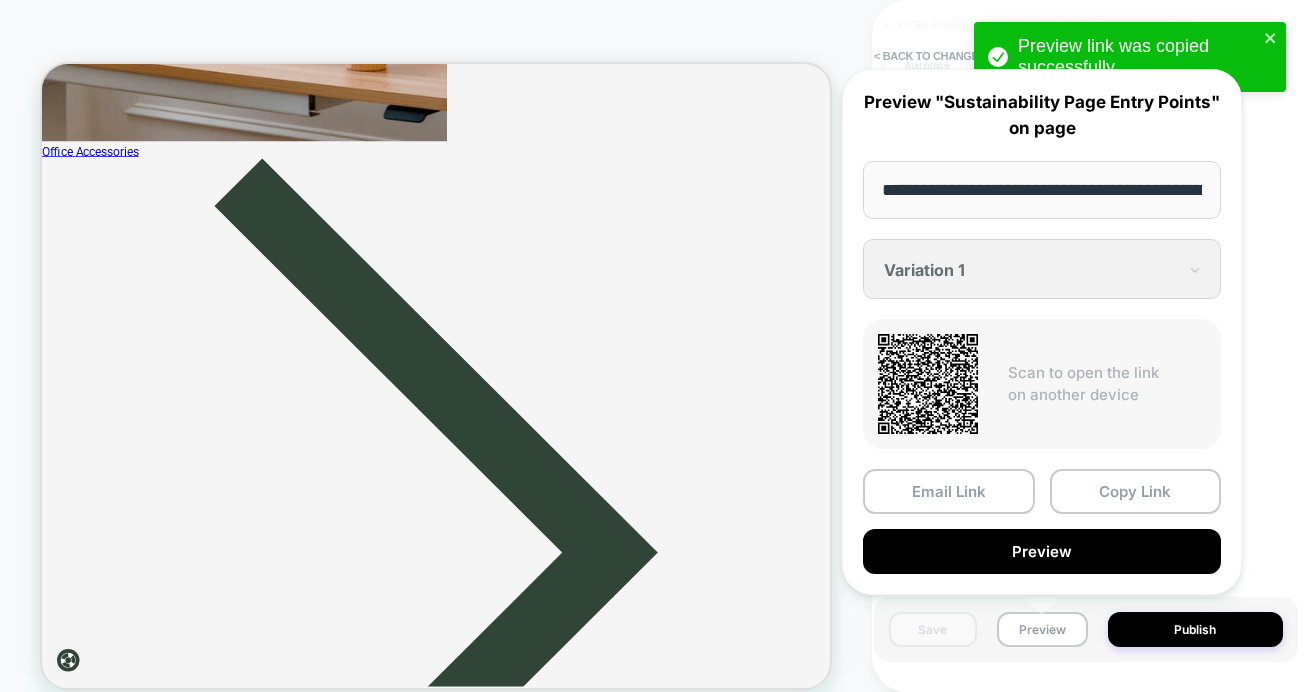 scroll, scrollTop: 0, scrollLeft: 107, axis: horizontal 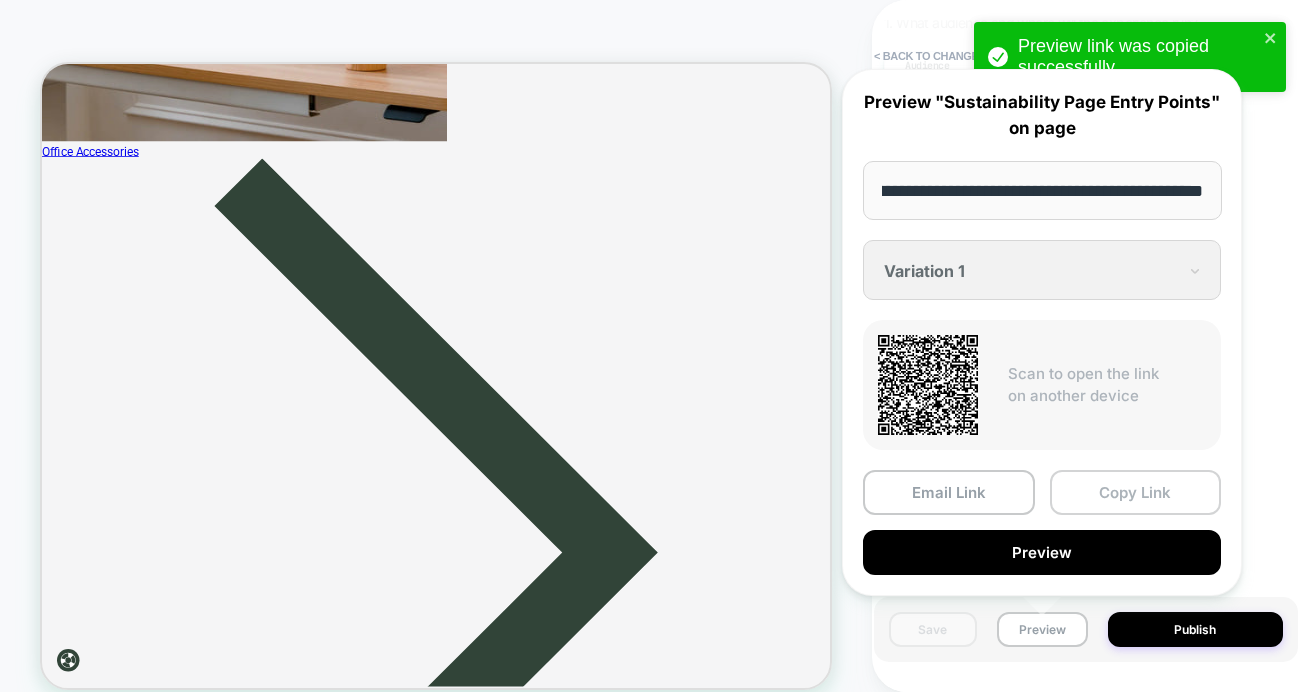 click on "Copy Link" at bounding box center [1136, 492] 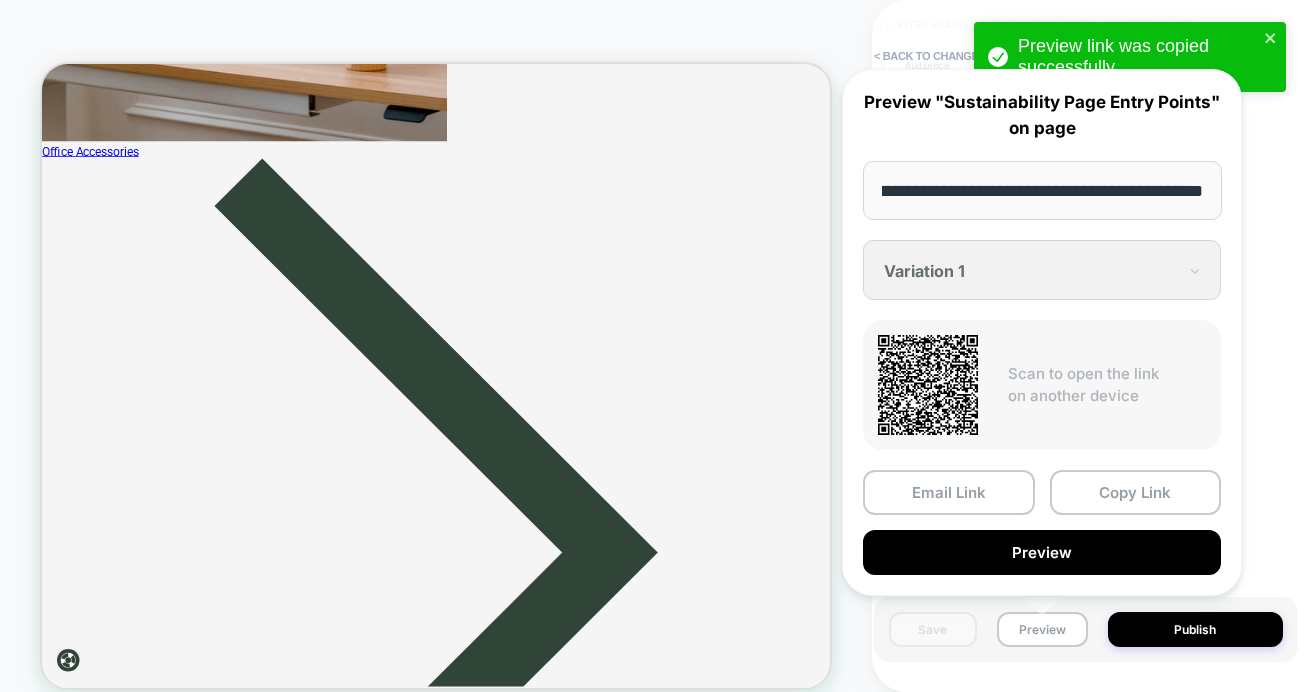 scroll, scrollTop: 0, scrollLeft: 0, axis: both 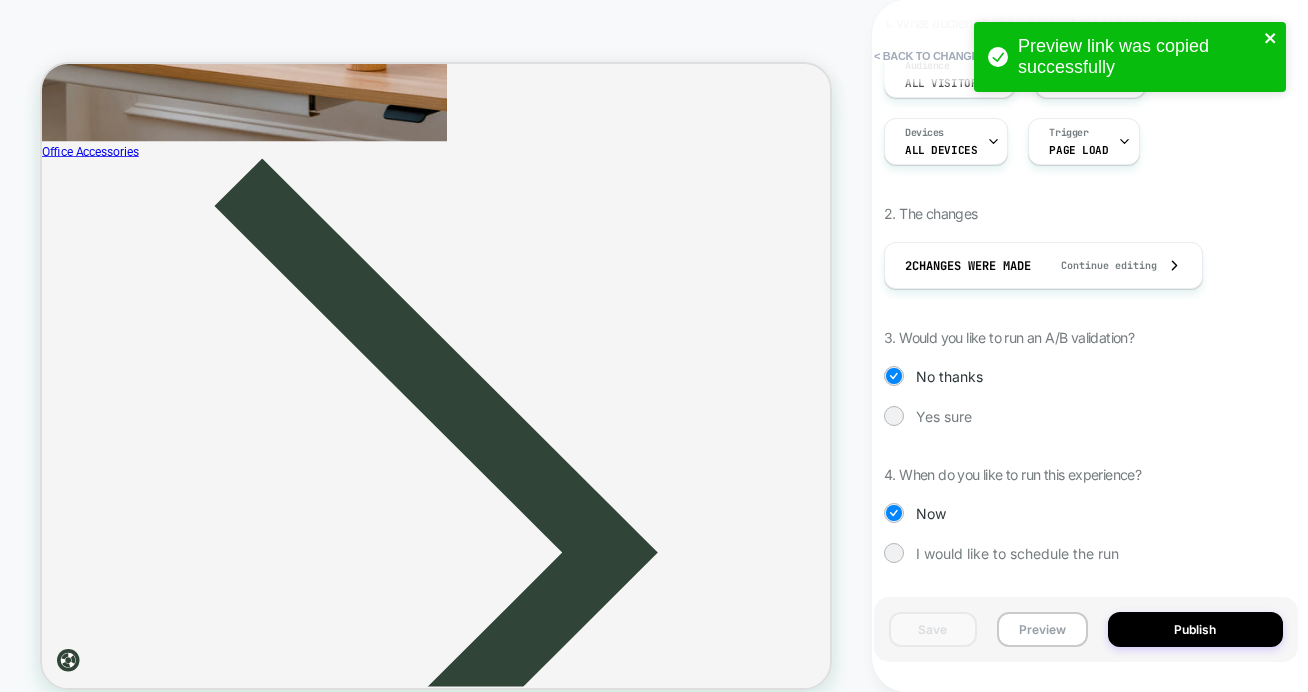 click 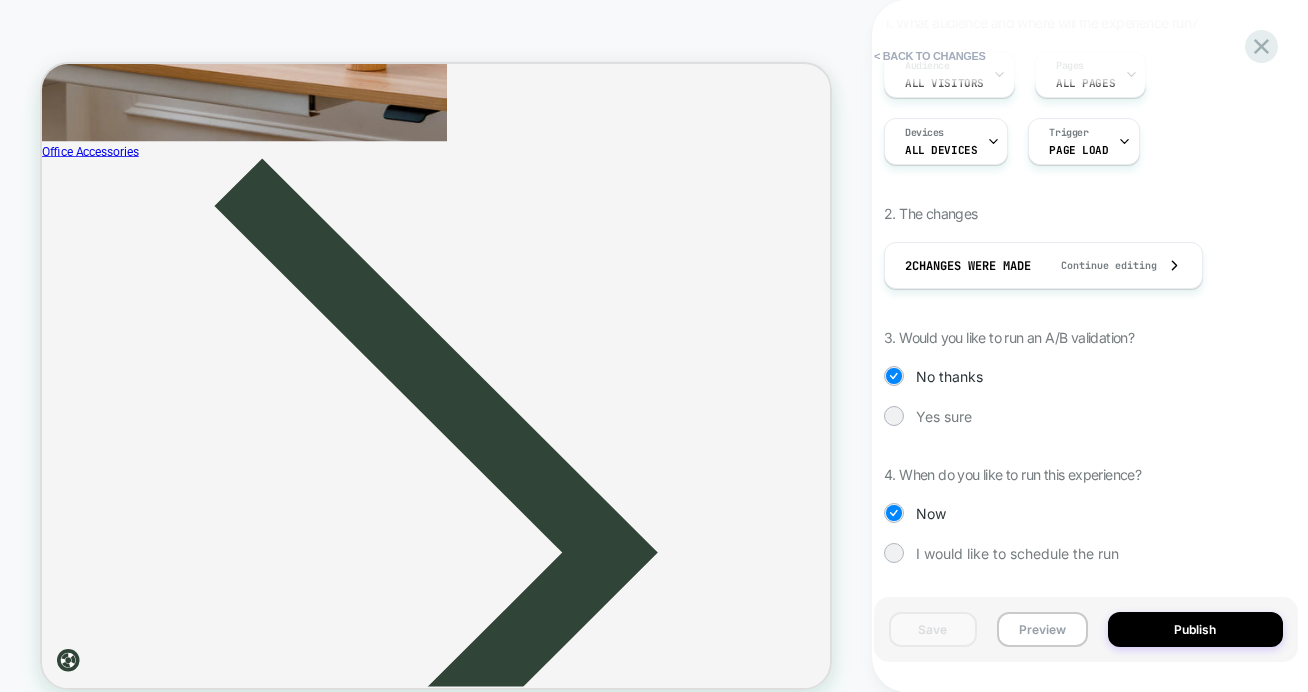 click on "Preview link was copied successfully" at bounding box center (1130, 62) 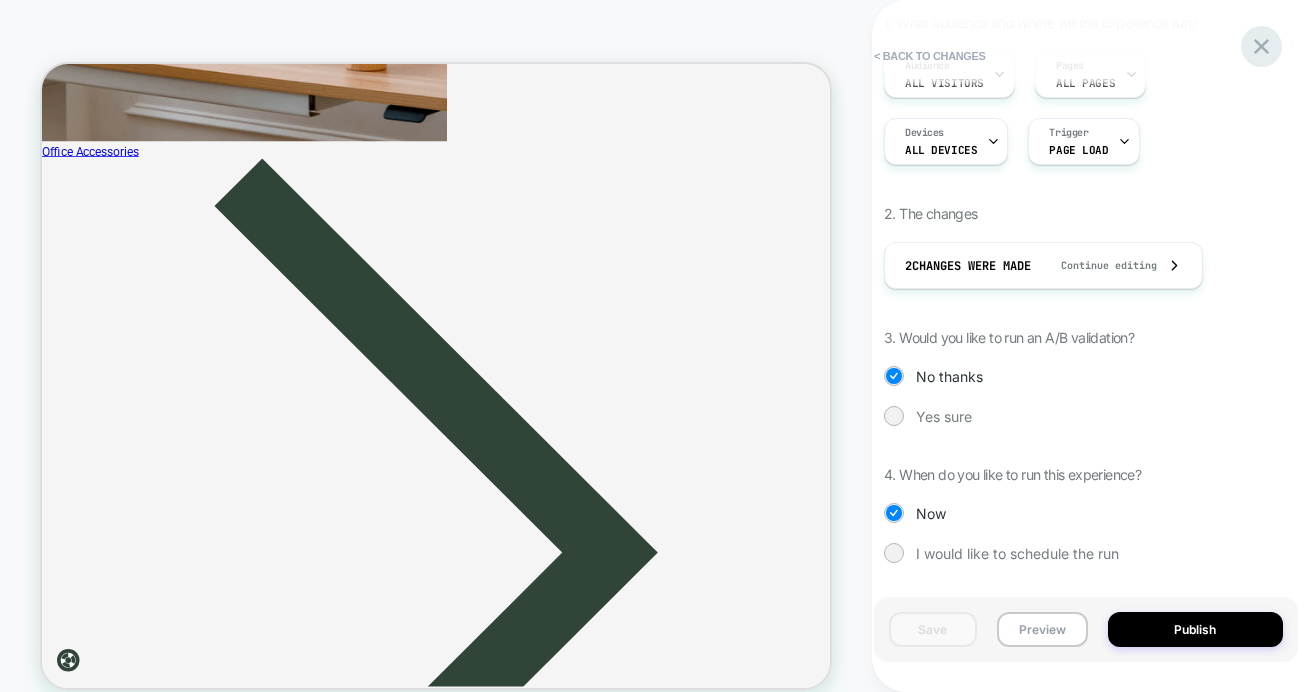click 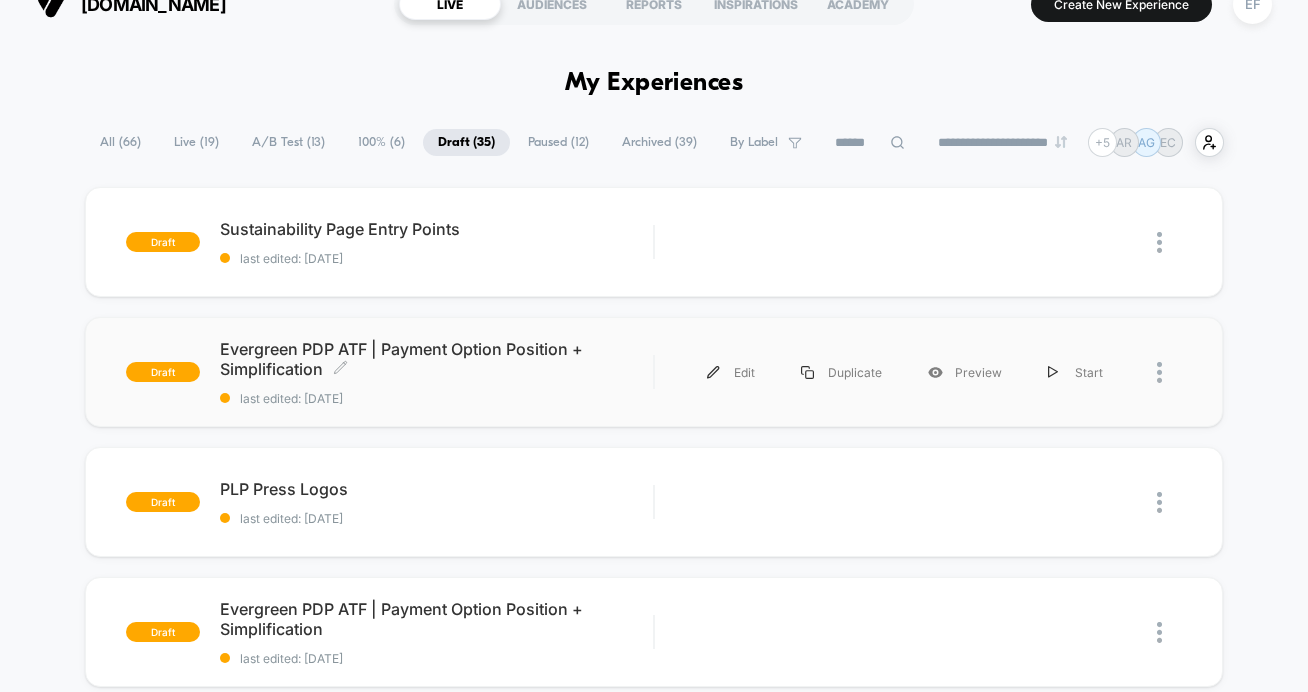 scroll, scrollTop: 33, scrollLeft: 0, axis: vertical 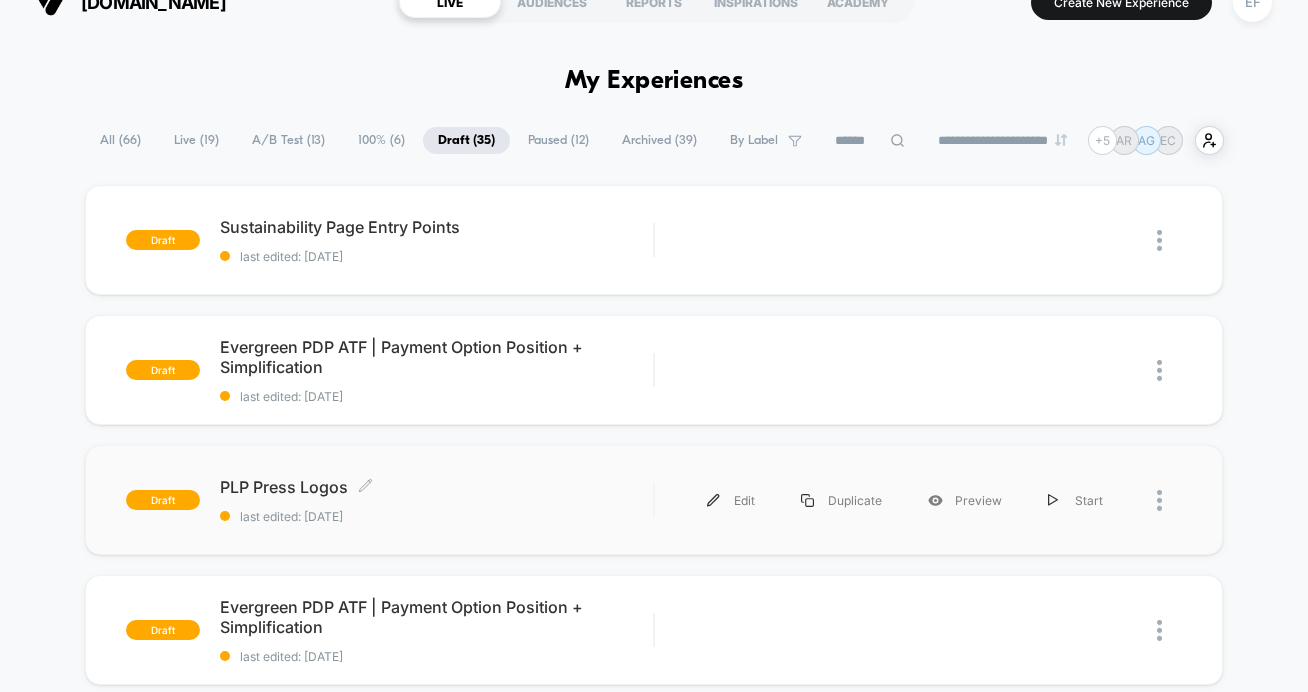 click on "PLP Press Logos Click to edit experience details" at bounding box center (436, 487) 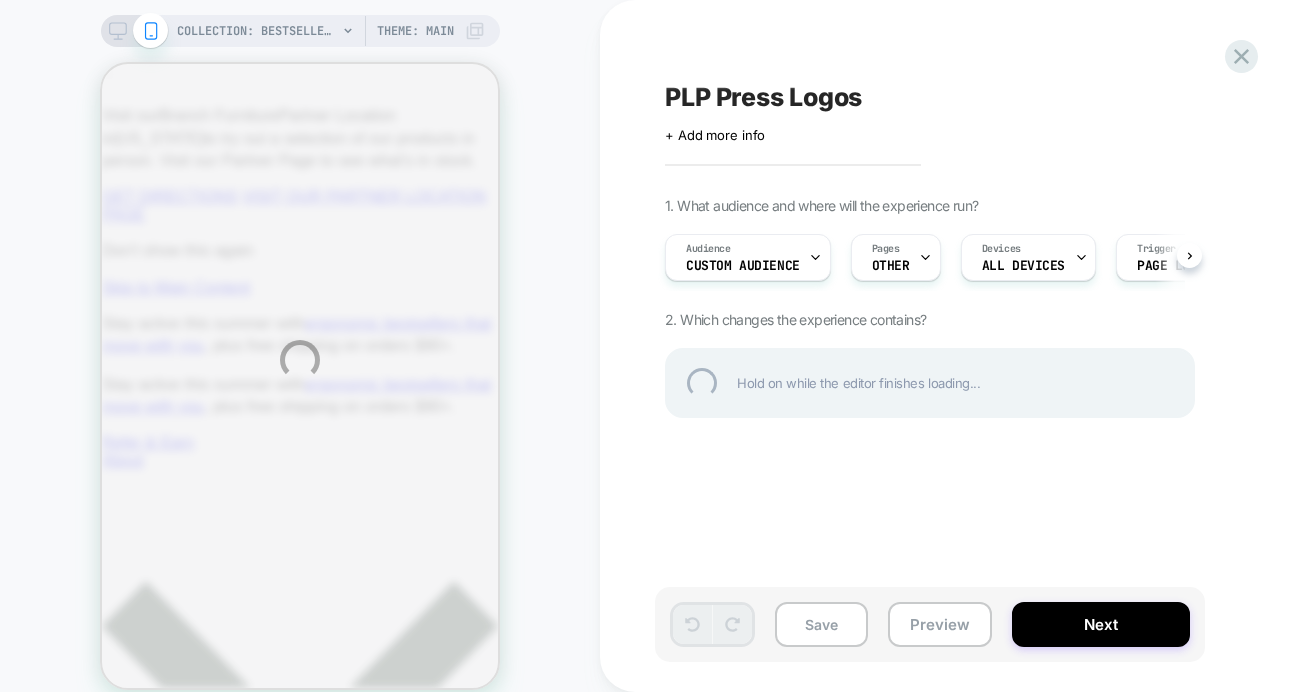 scroll, scrollTop: 0, scrollLeft: 0, axis: both 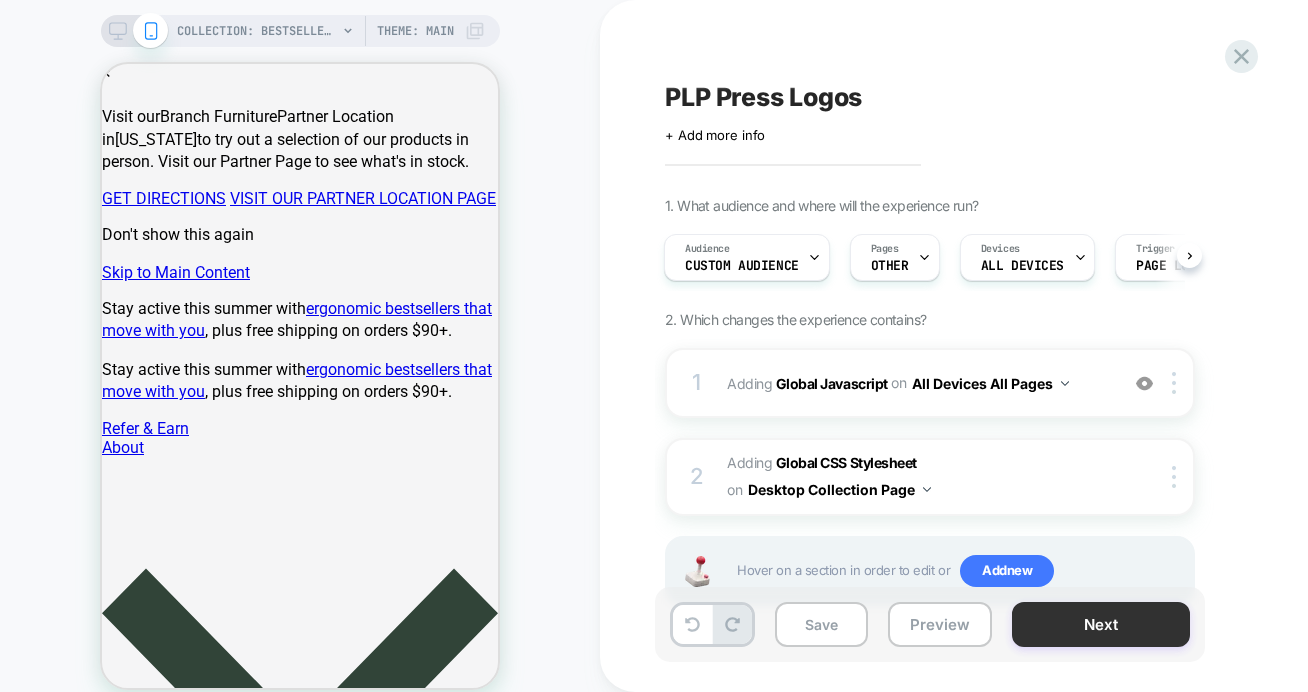 click on "Next" at bounding box center (1101, 624) 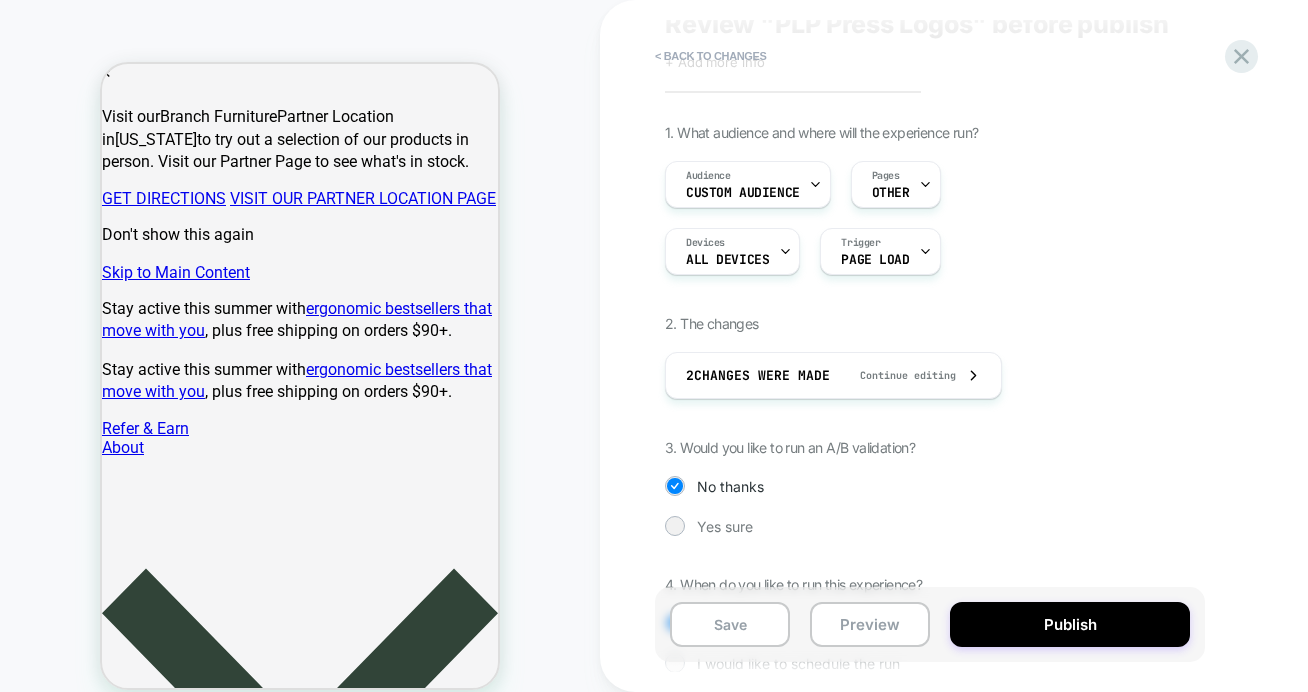 scroll, scrollTop: 183, scrollLeft: 0, axis: vertical 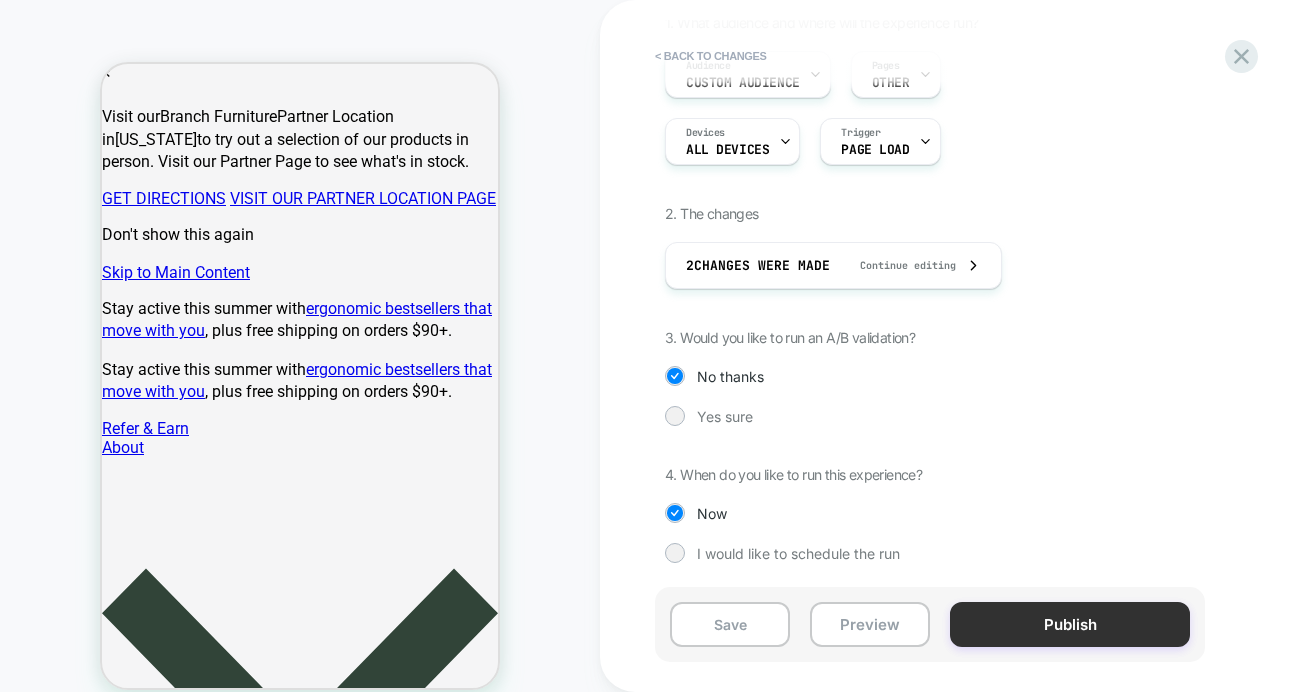 click on "Publish" at bounding box center [1070, 624] 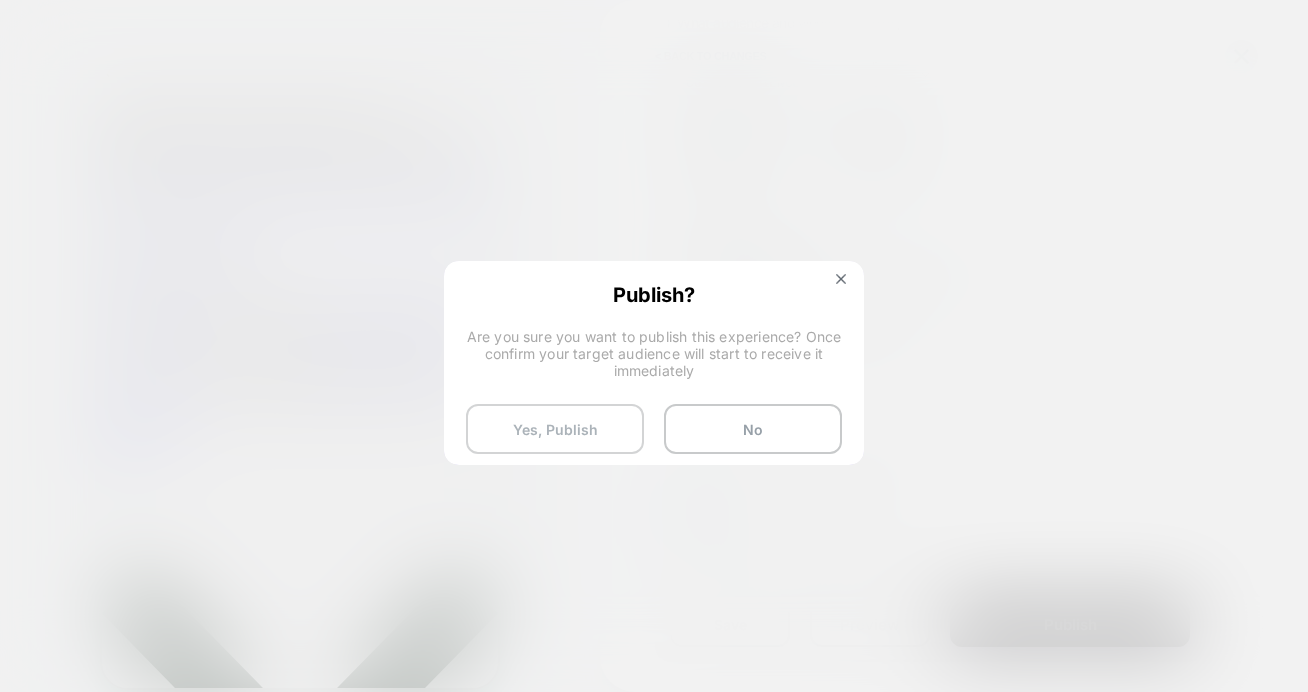 click on "Yes, Publish" at bounding box center [555, 429] 